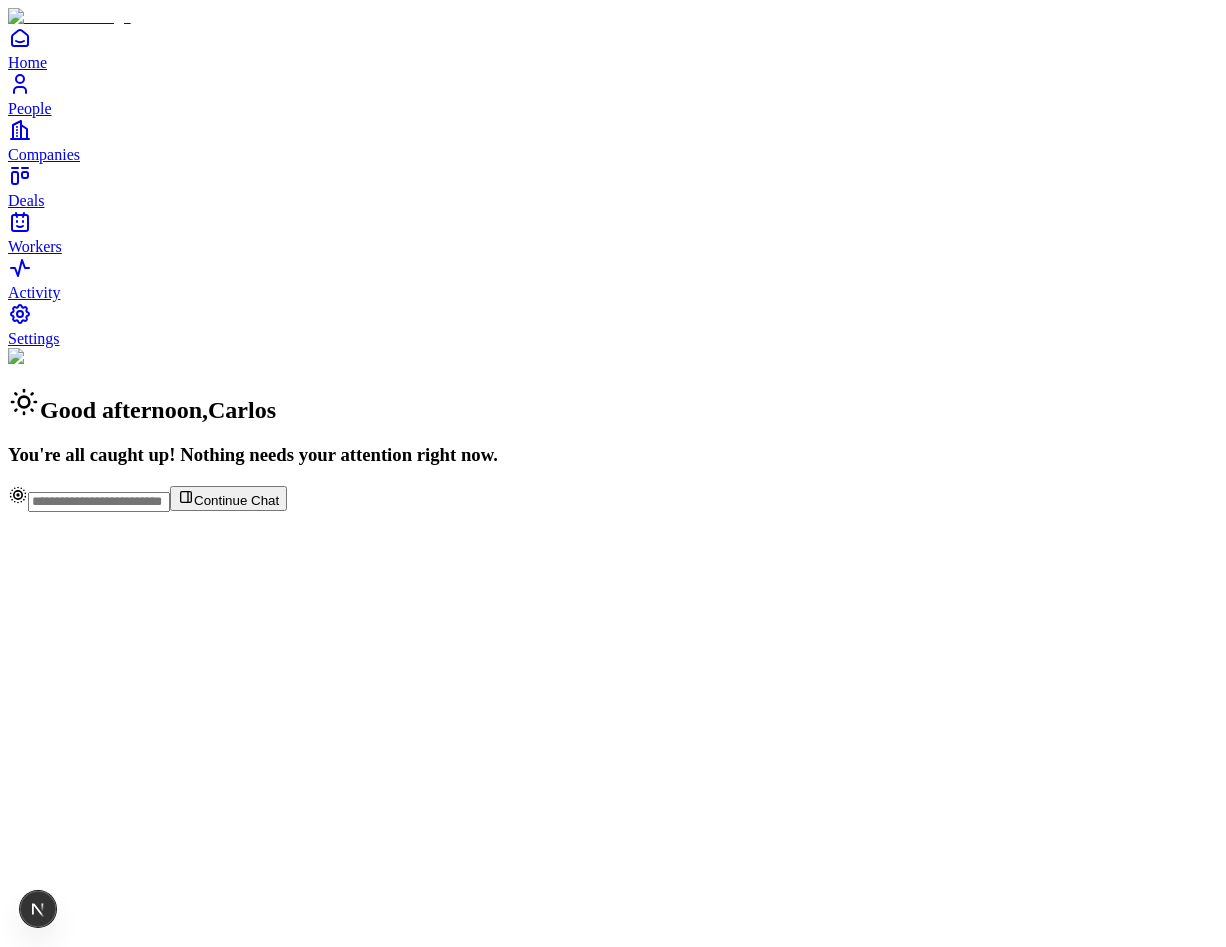 scroll, scrollTop: 0, scrollLeft: 0, axis: both 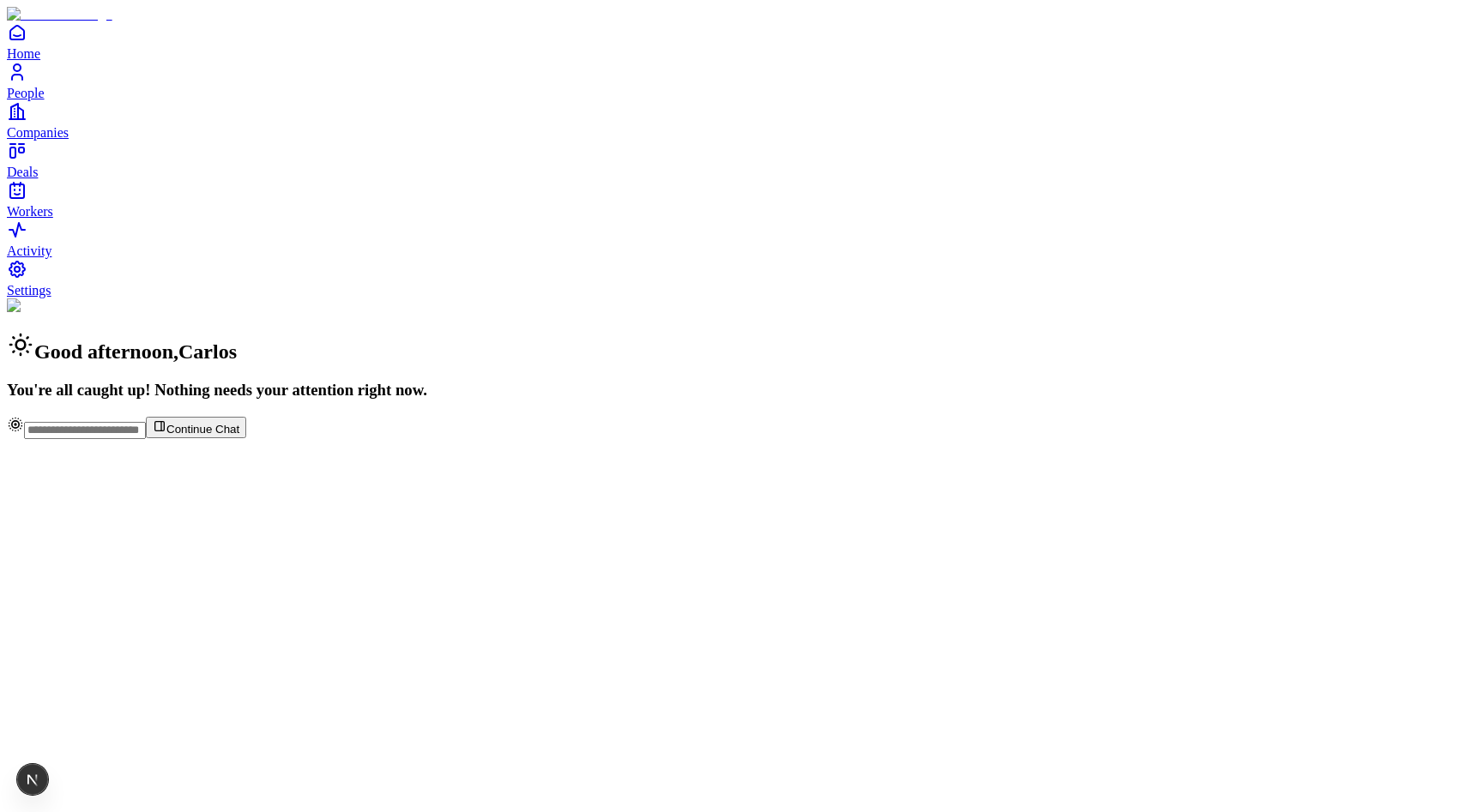 click on "Continue Chat" at bounding box center [202, 429] 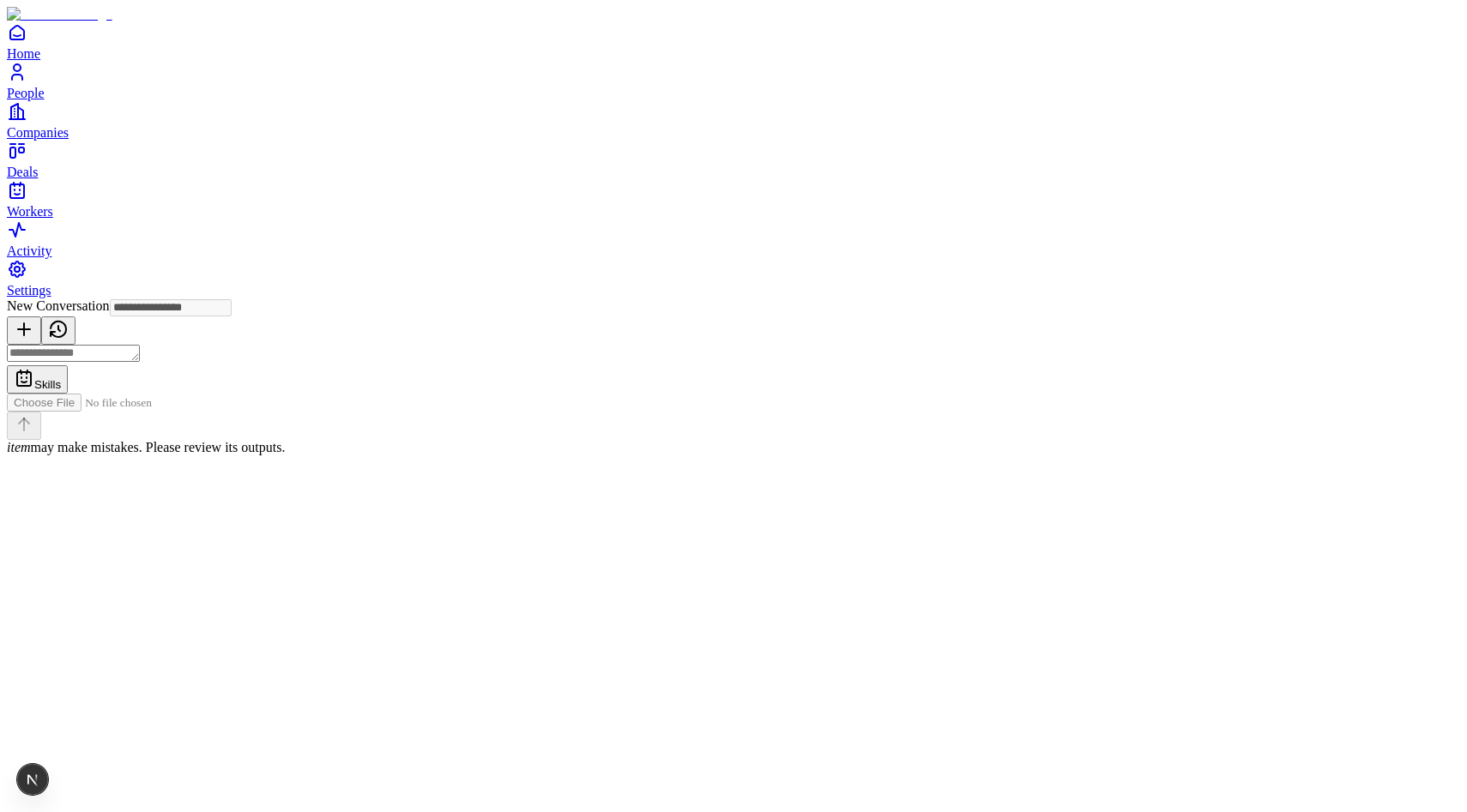 click at bounding box center [73, 353] 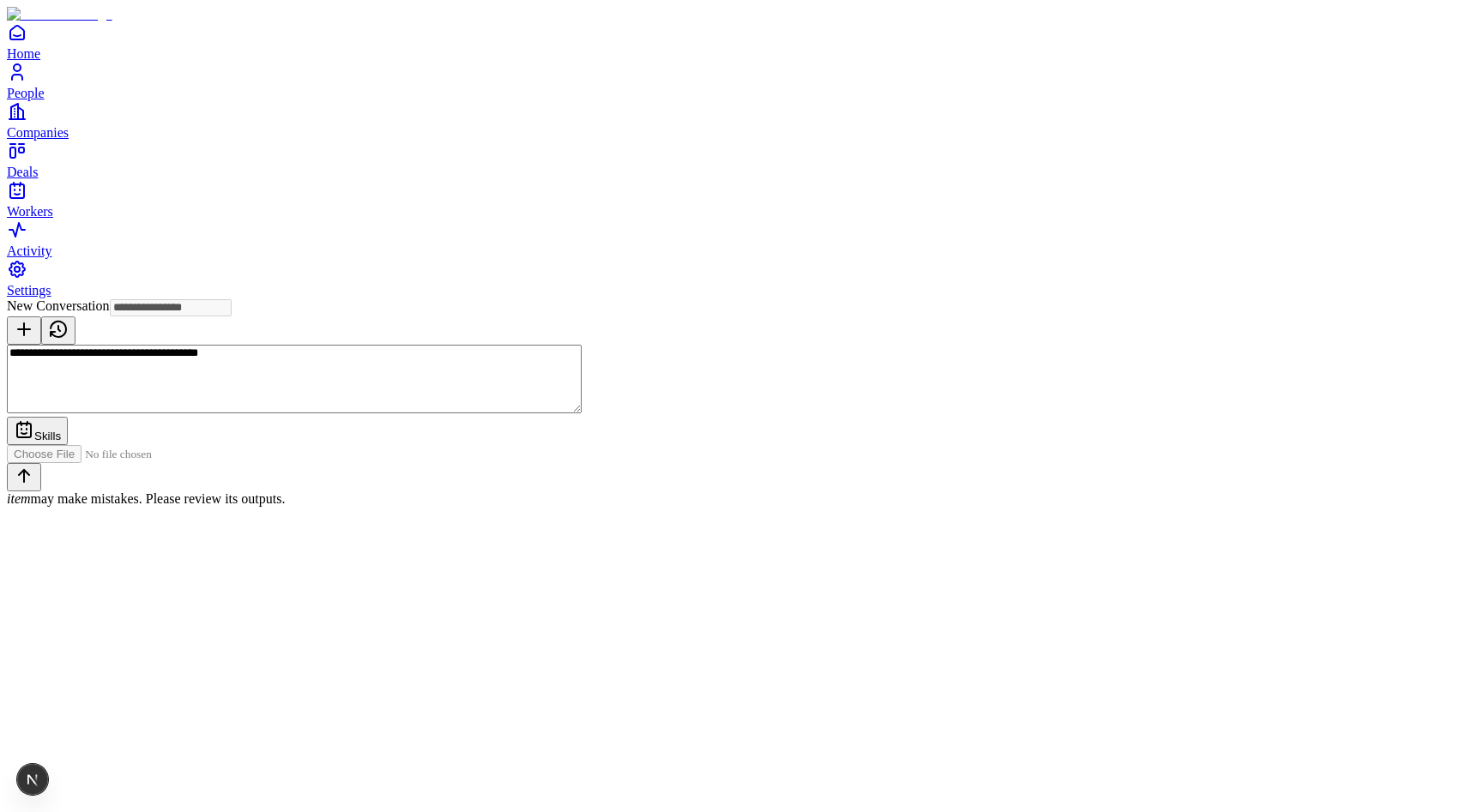type on "**********" 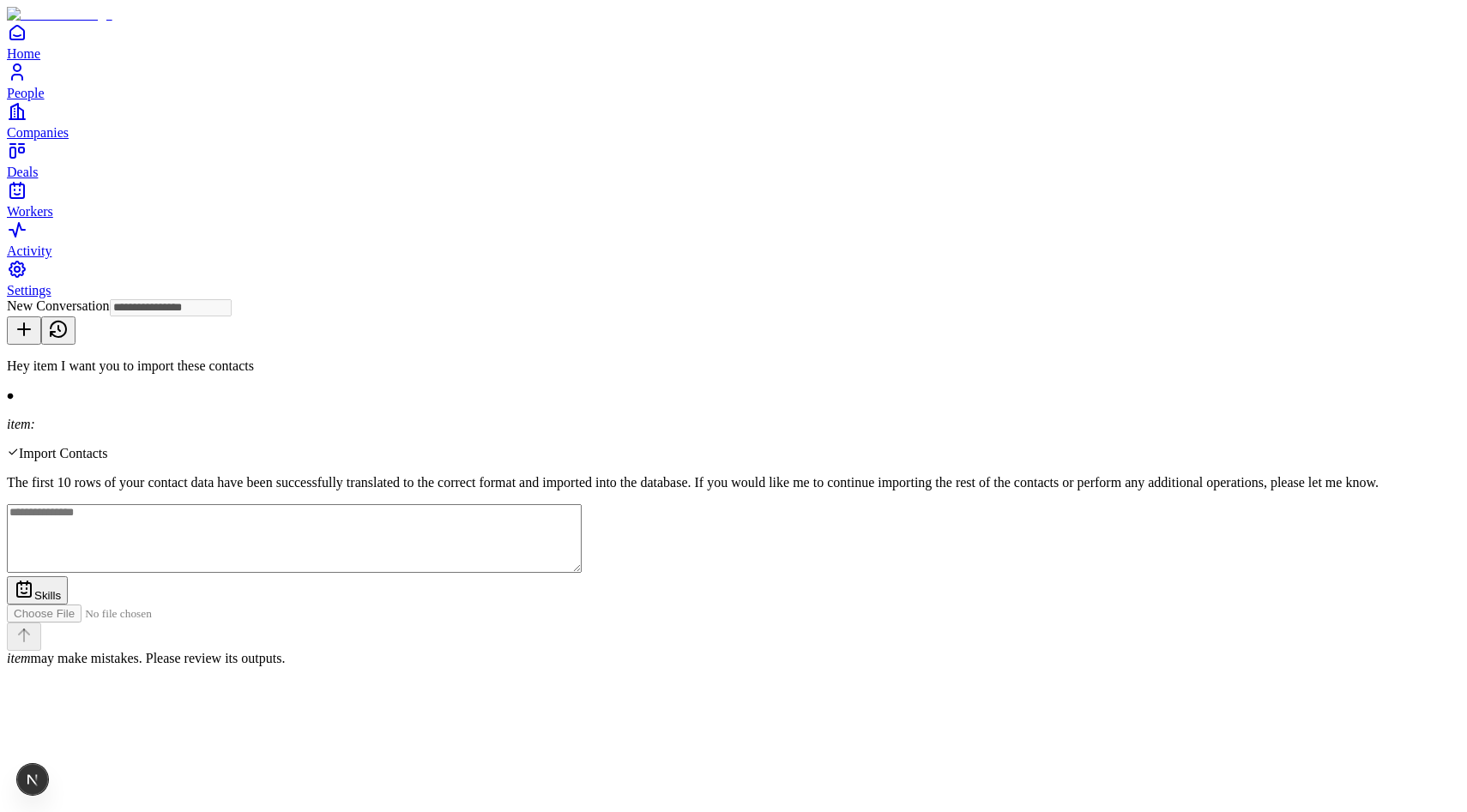 type on "**********" 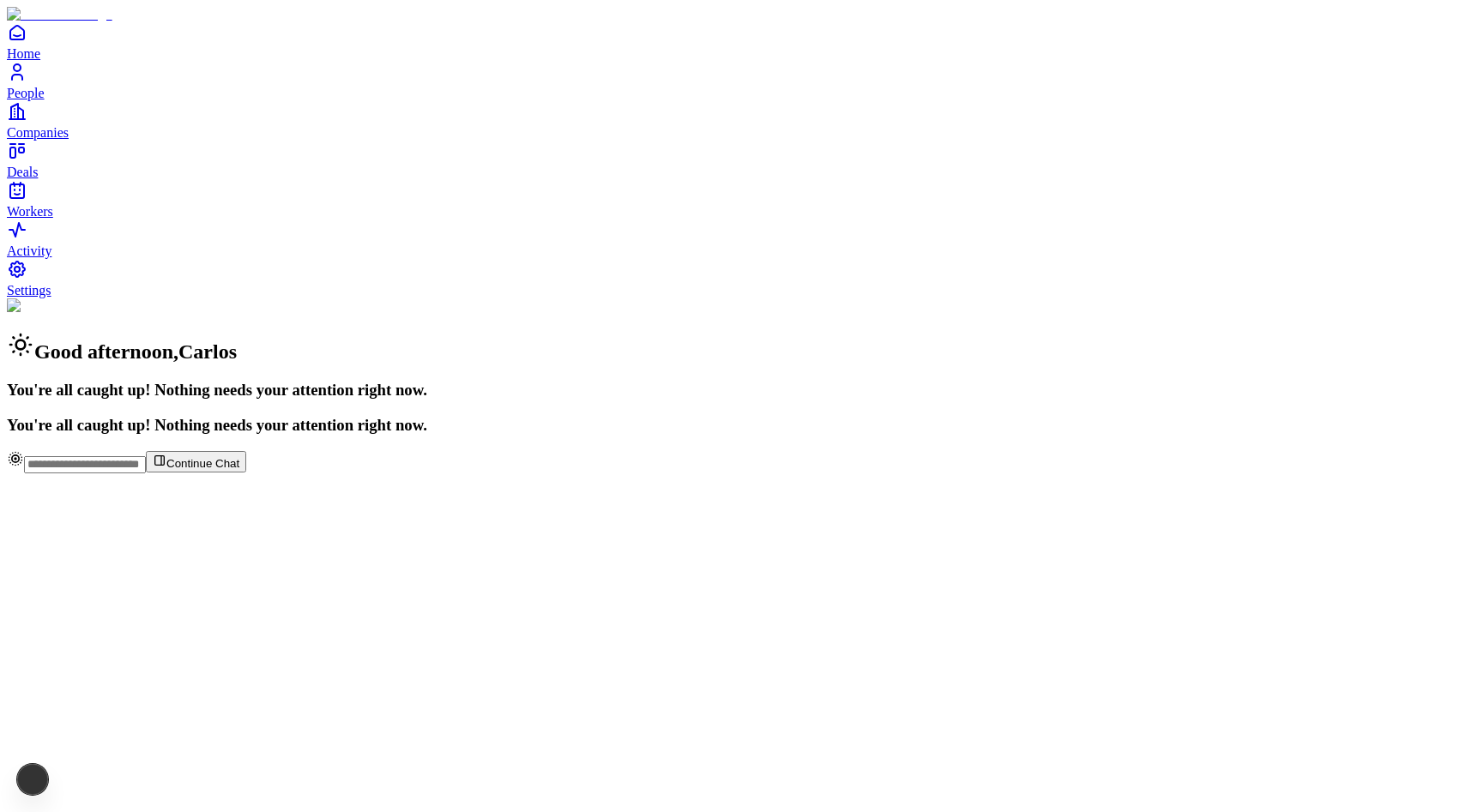 click on "Continue Chat" at bounding box center [196, 461] 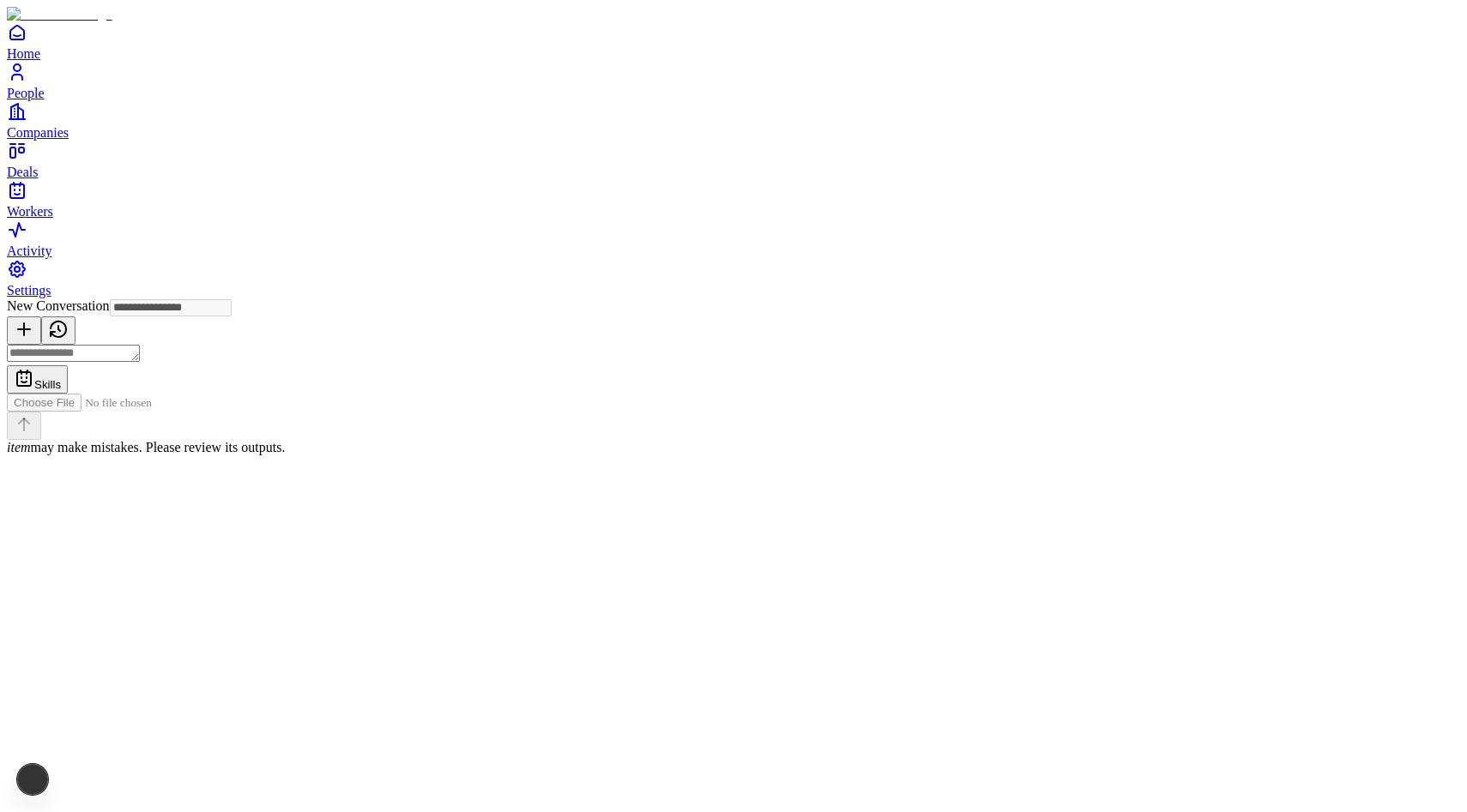 click at bounding box center [73, 353] 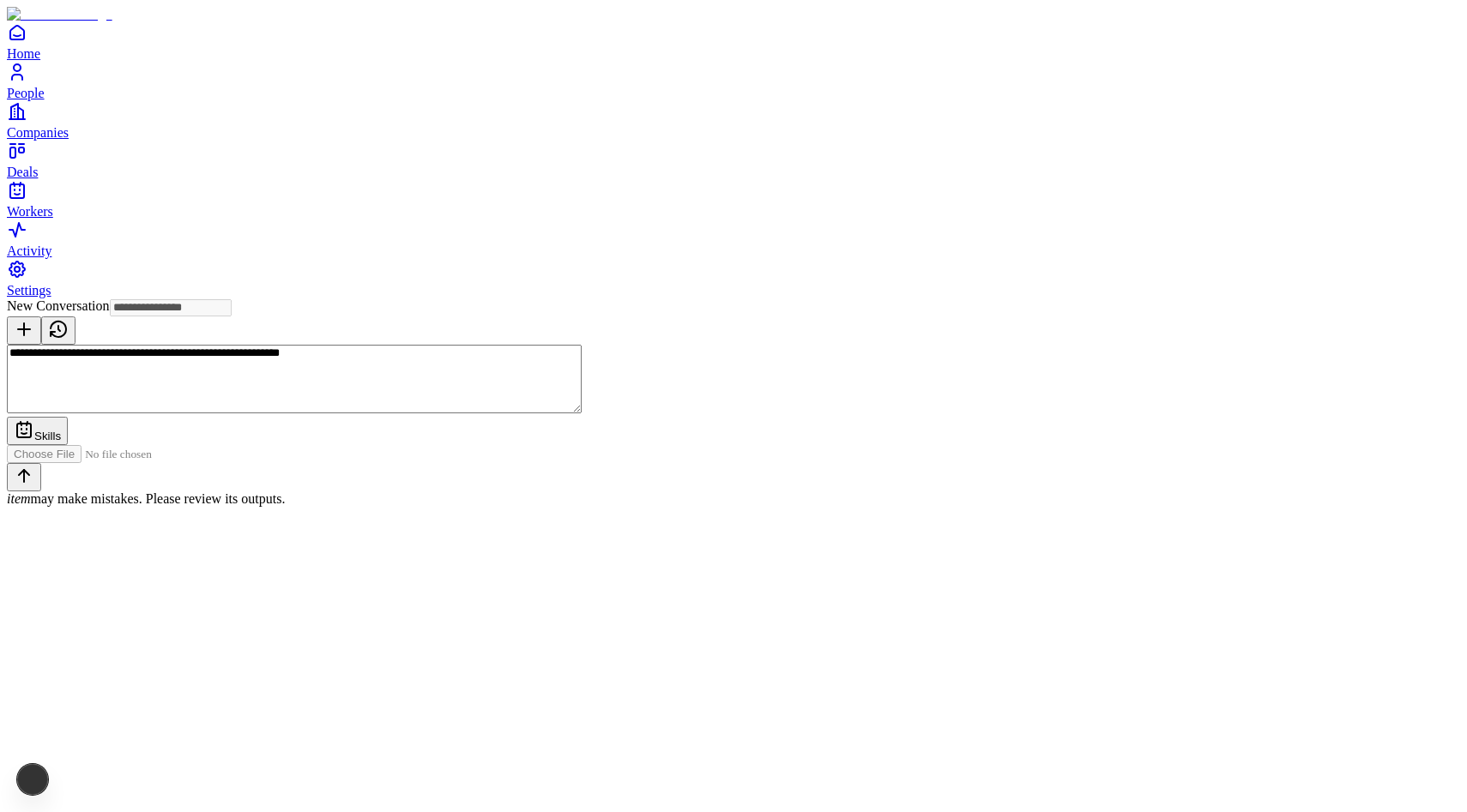 type on "**********" 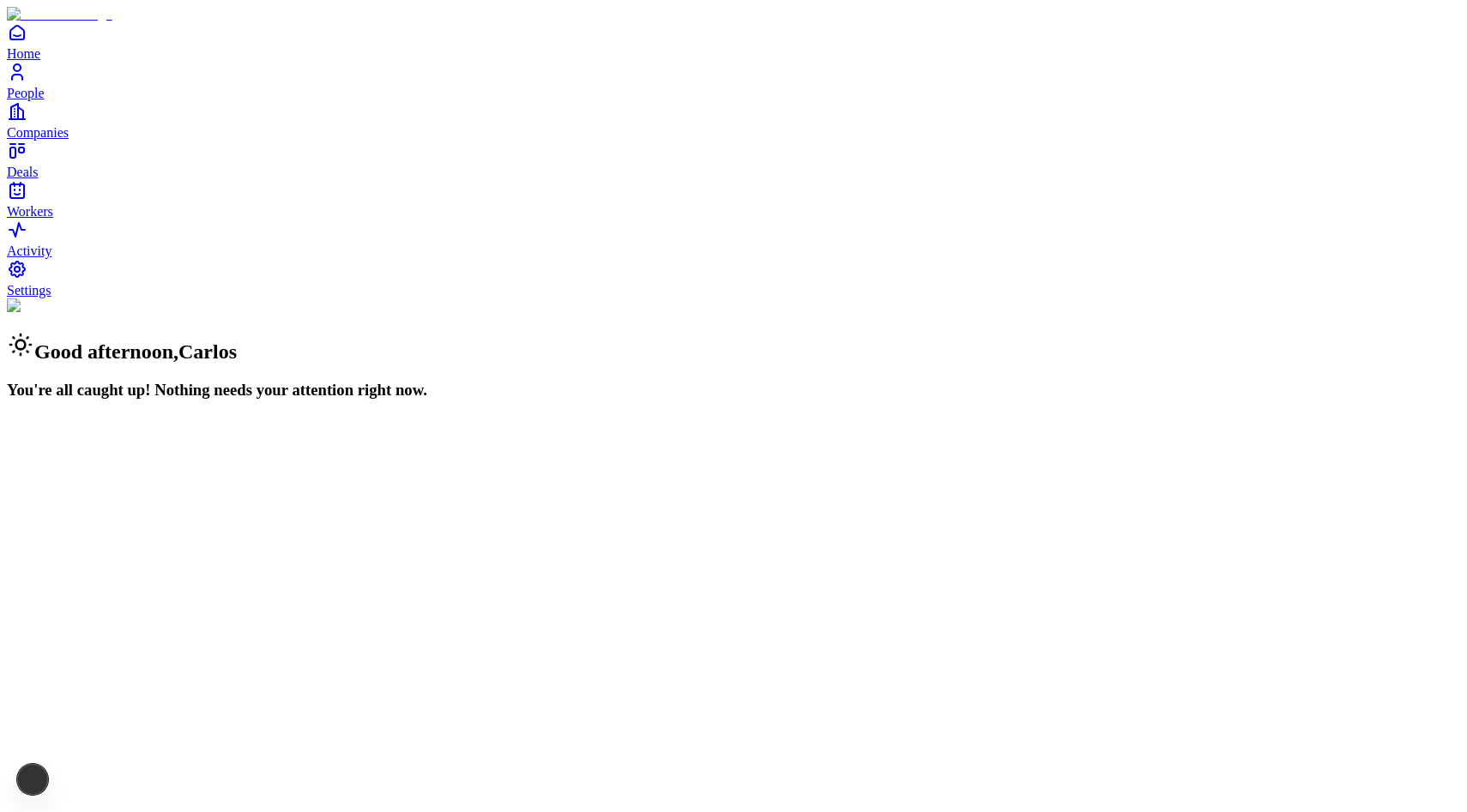 scroll, scrollTop: 0, scrollLeft: 0, axis: both 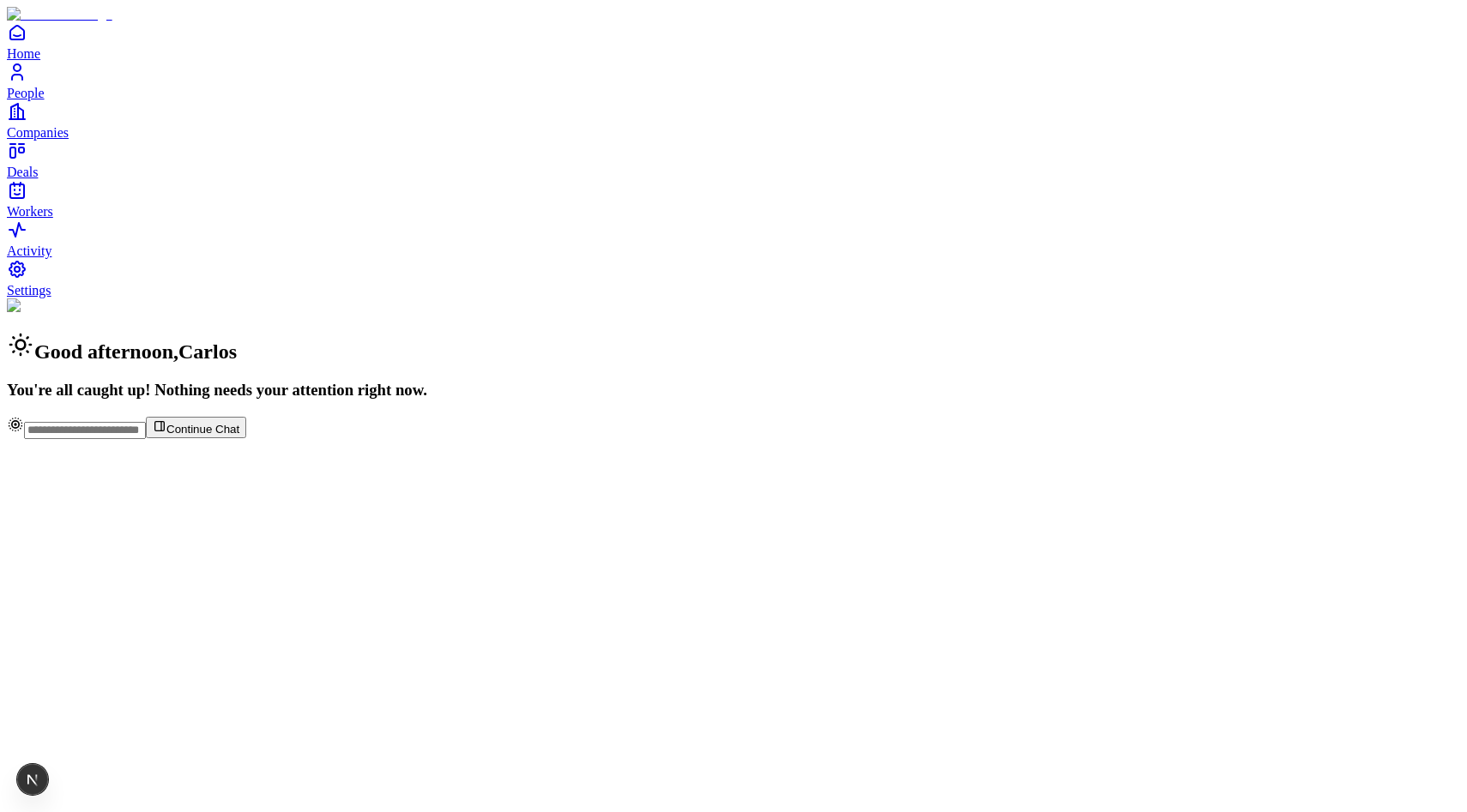 click on "Continue Chat" at bounding box center [202, 429] 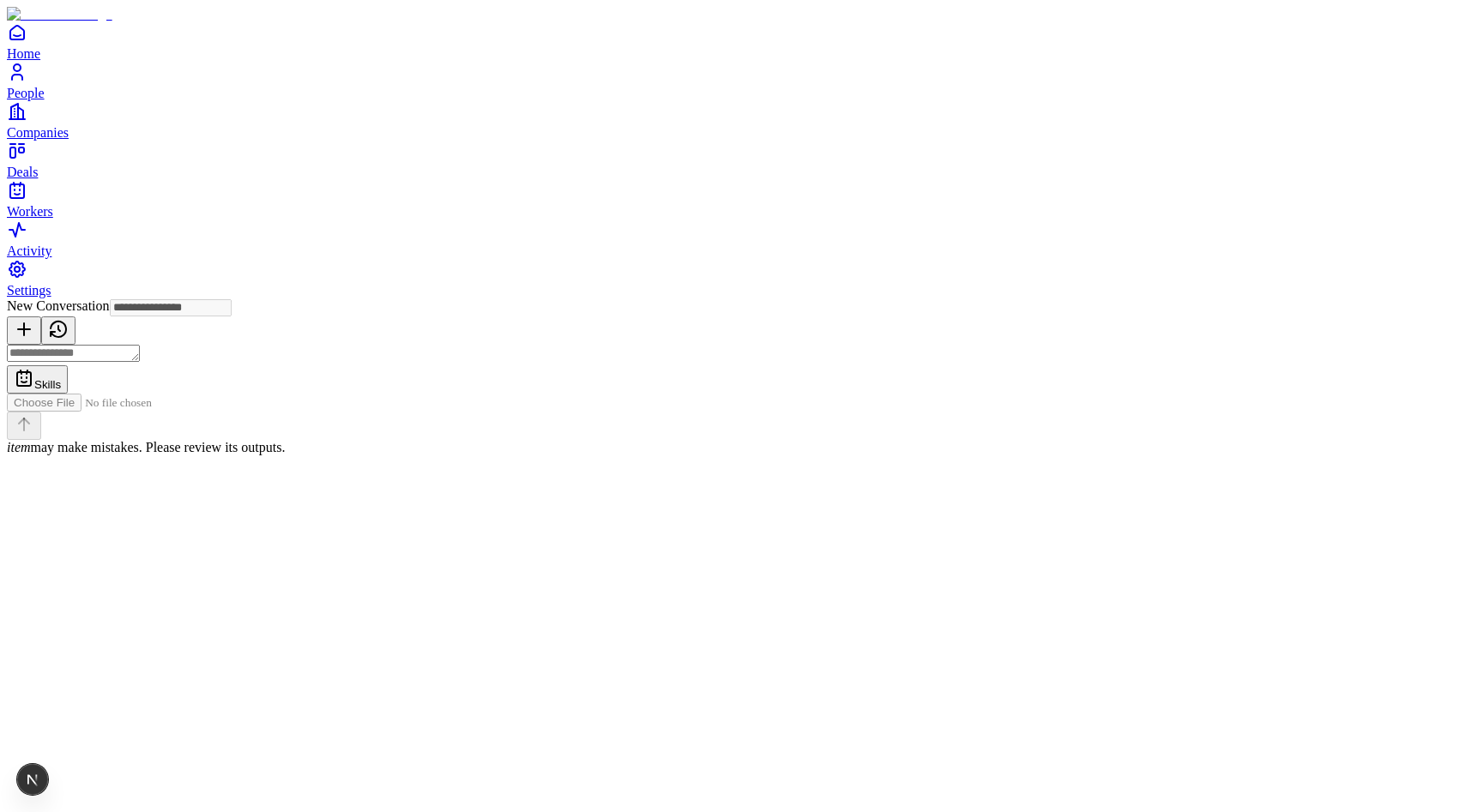 click at bounding box center [73, 353] 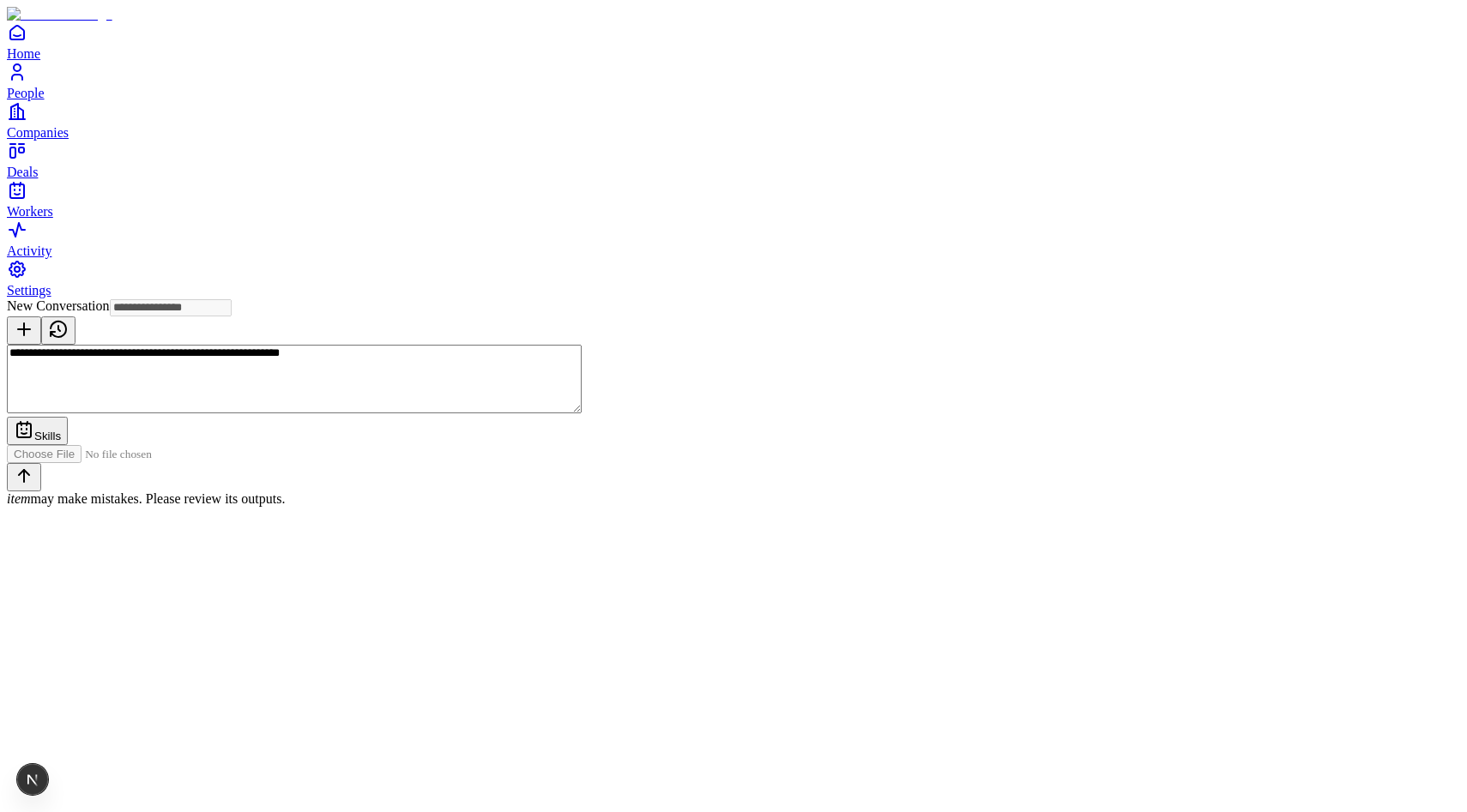 type on "**********" 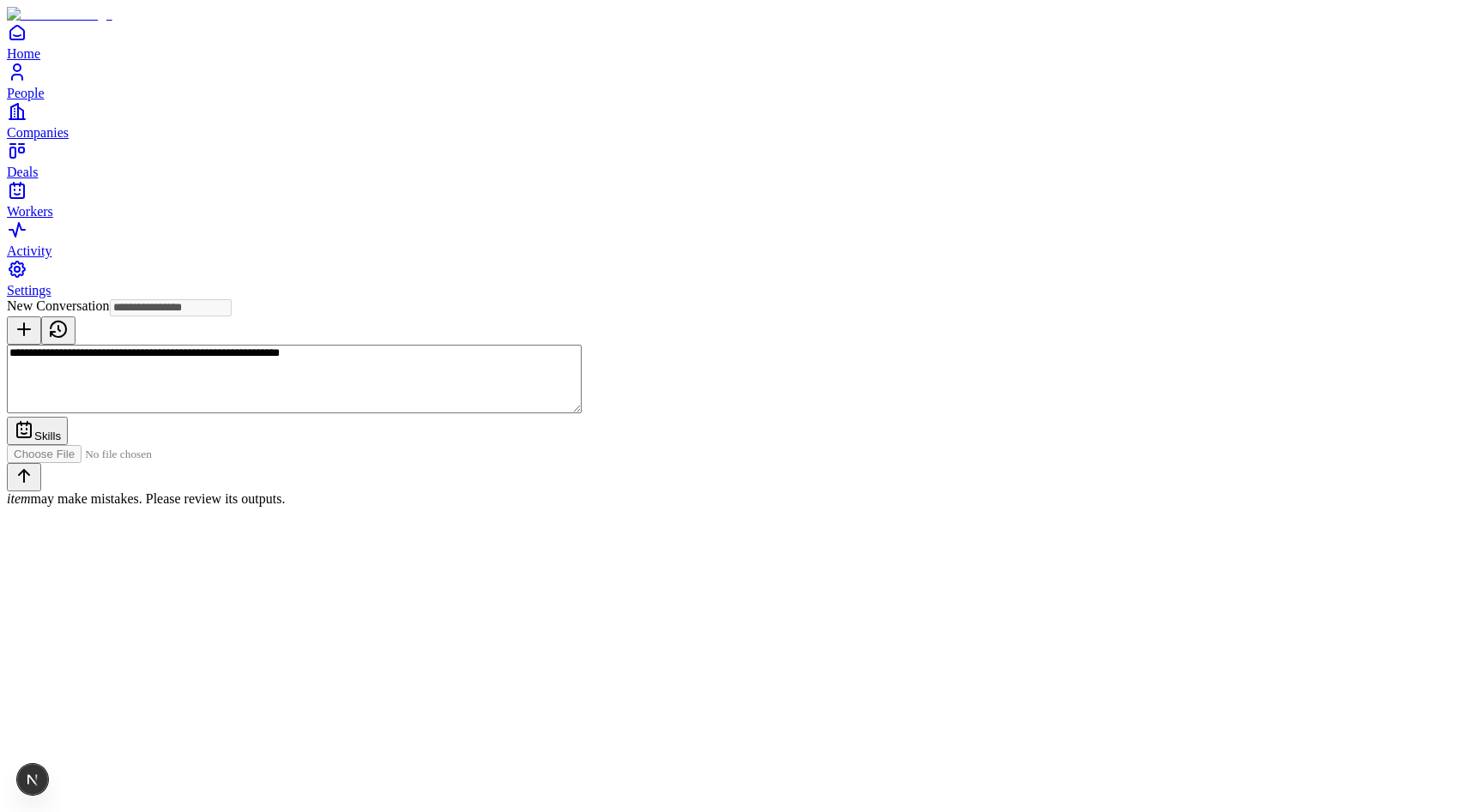 type 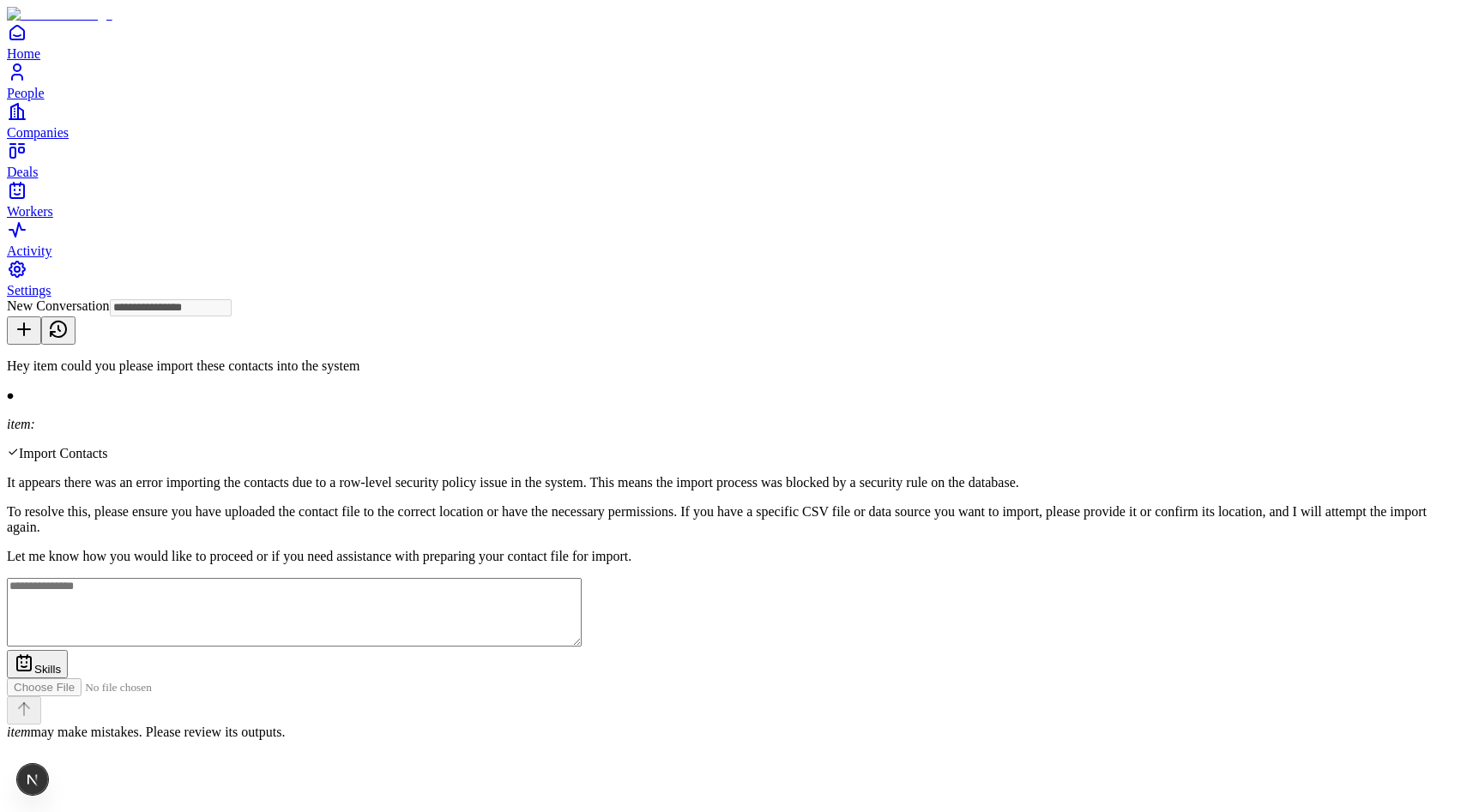 type on "**********" 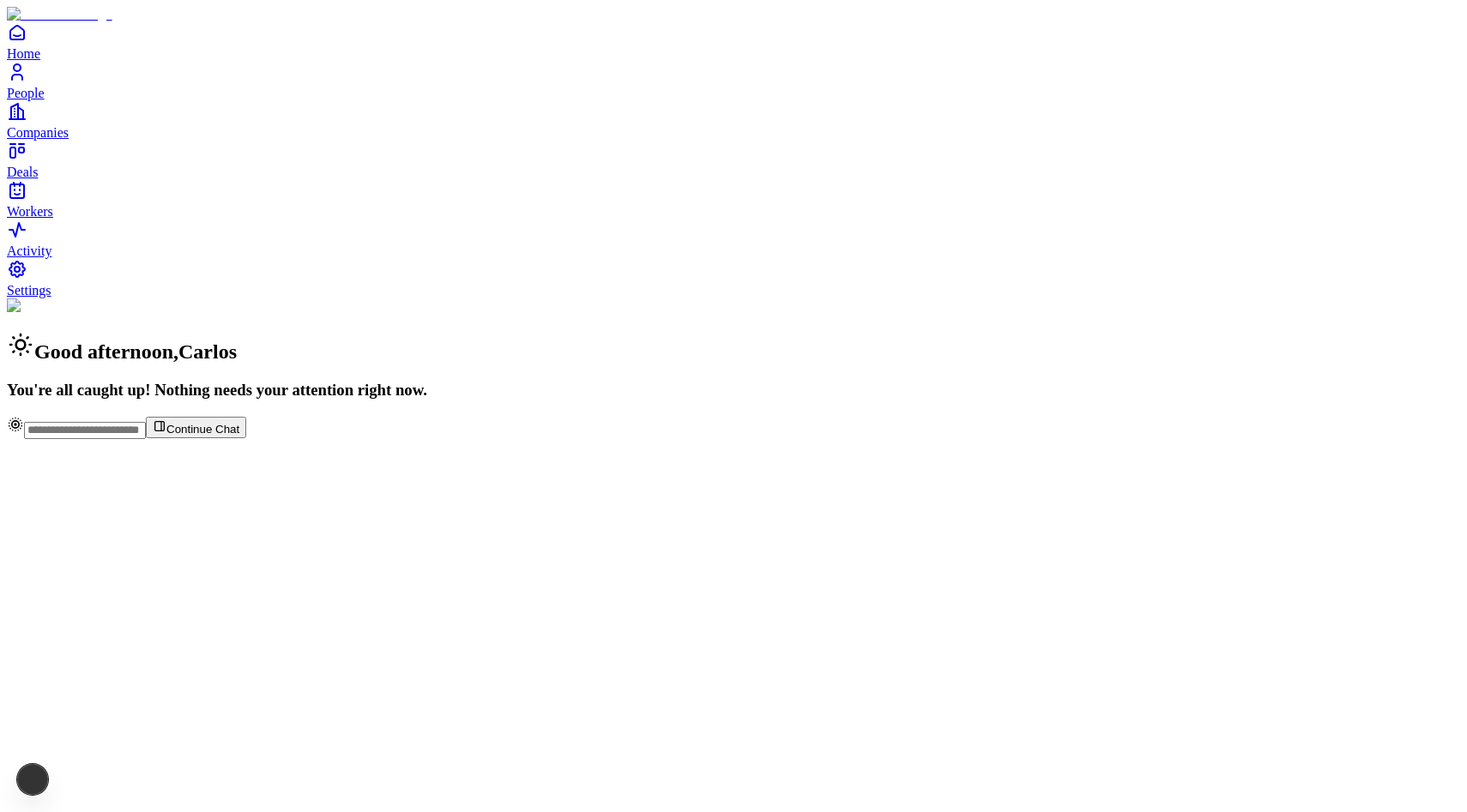 scroll, scrollTop: 0, scrollLeft: 0, axis: both 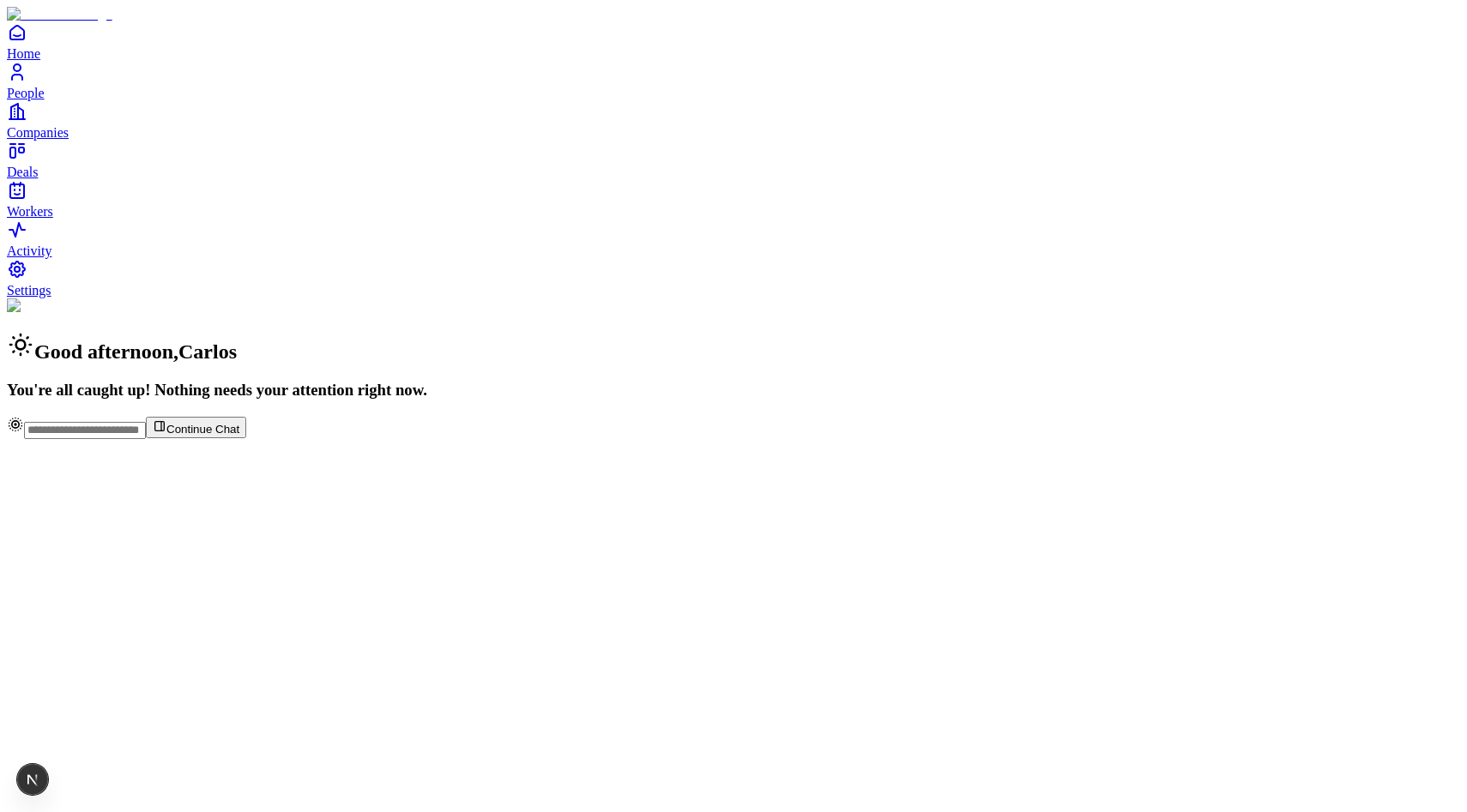 click on "Continue Chat" at bounding box center (202, 429) 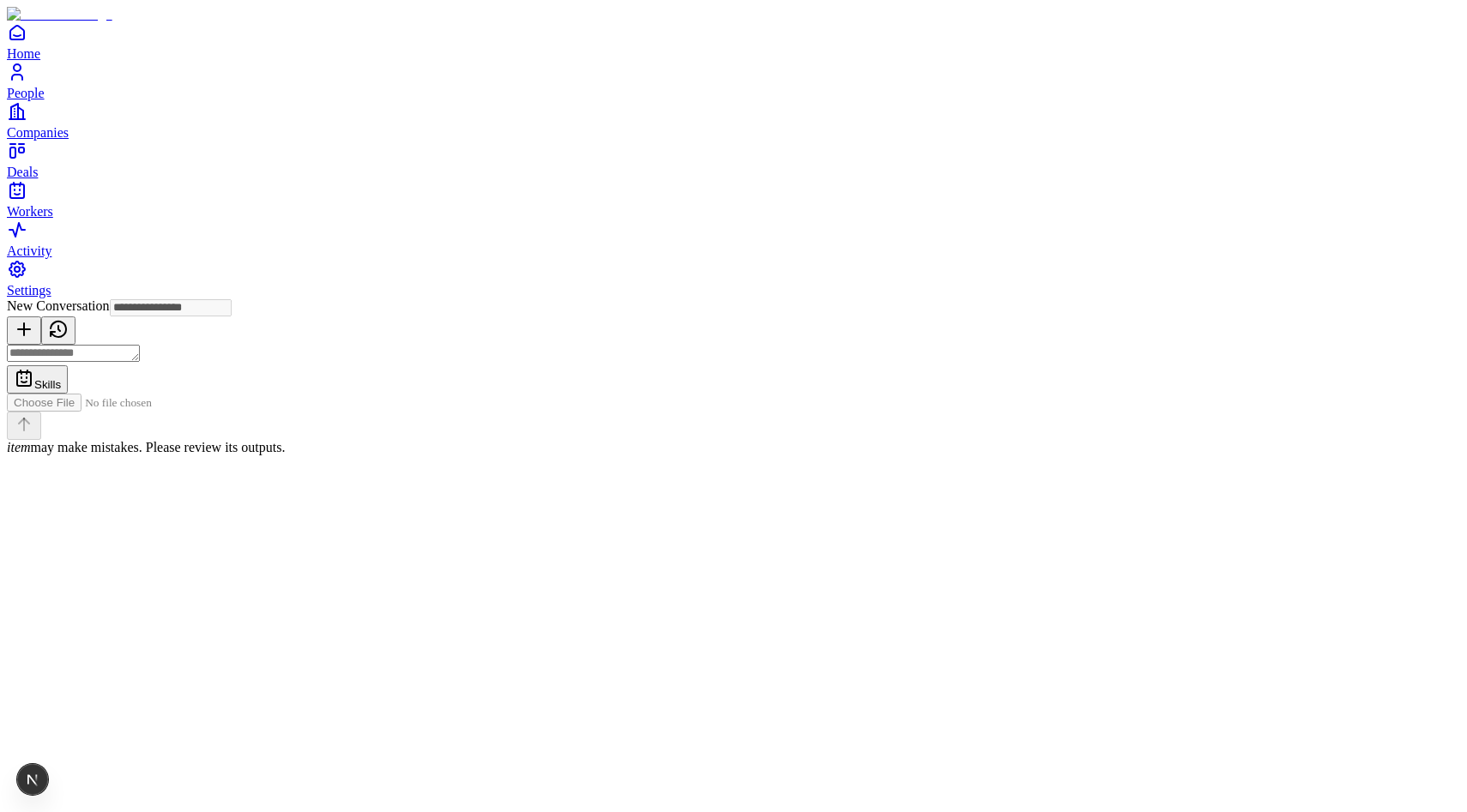 click at bounding box center (73, 353) 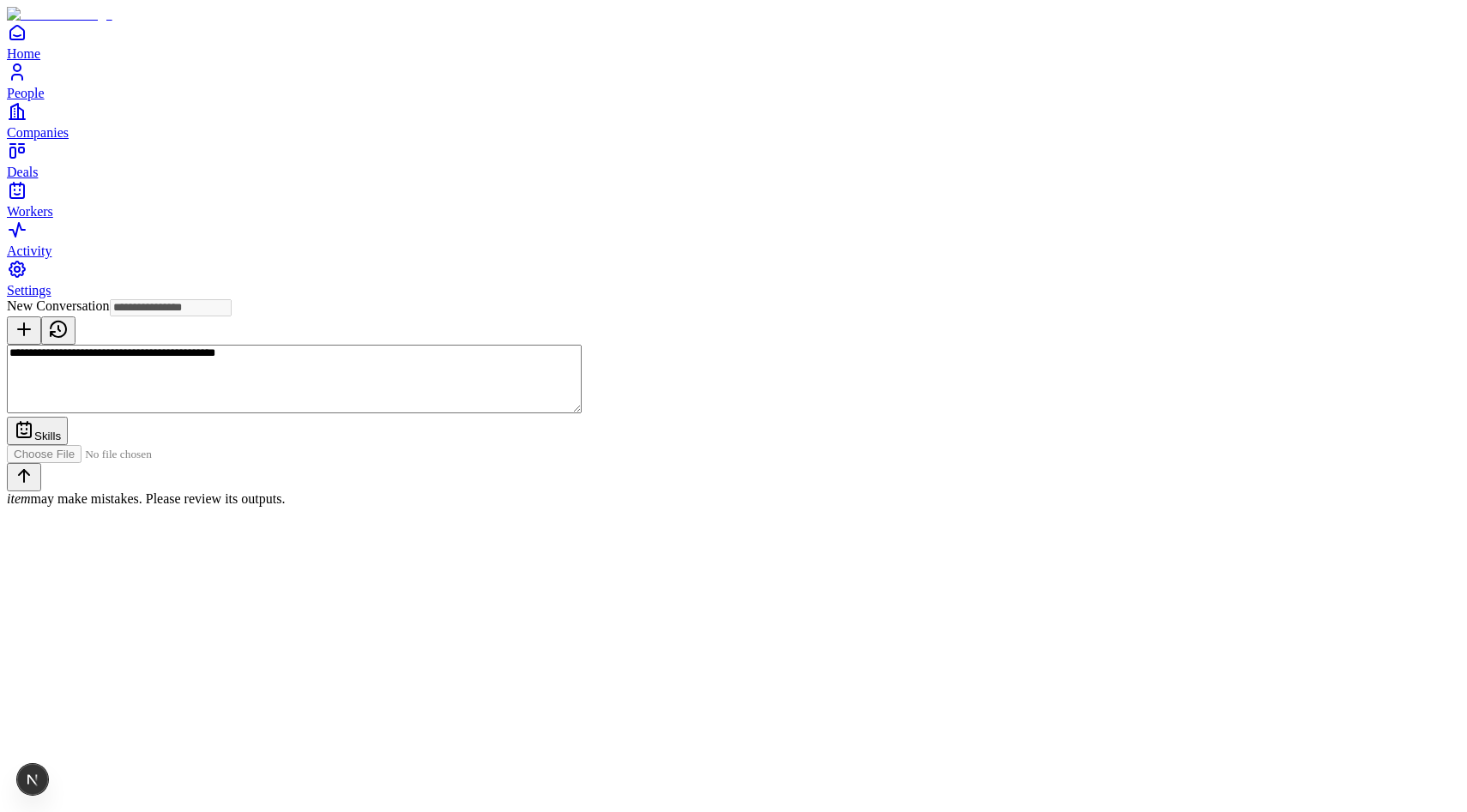 type on "**********" 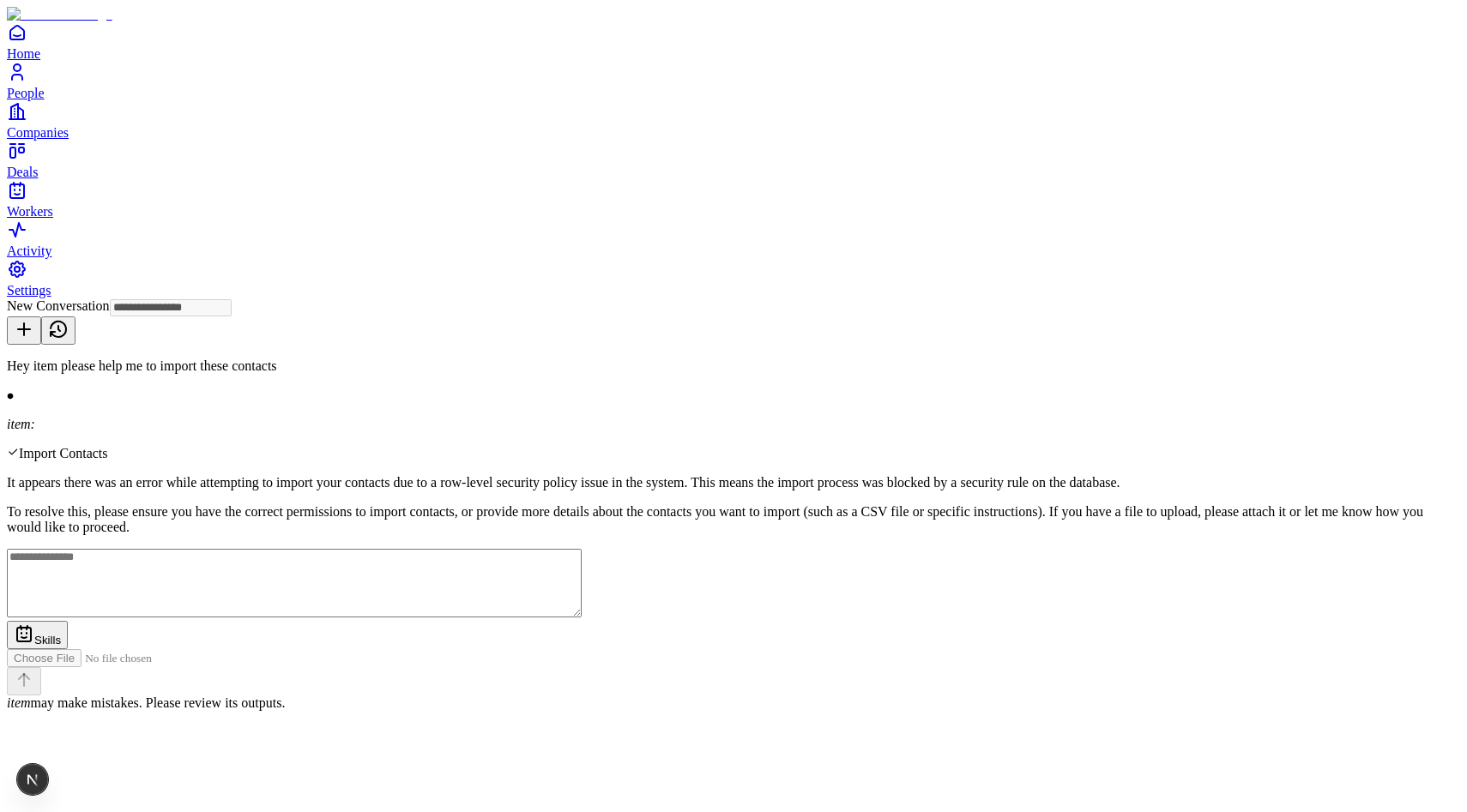 type on "**********" 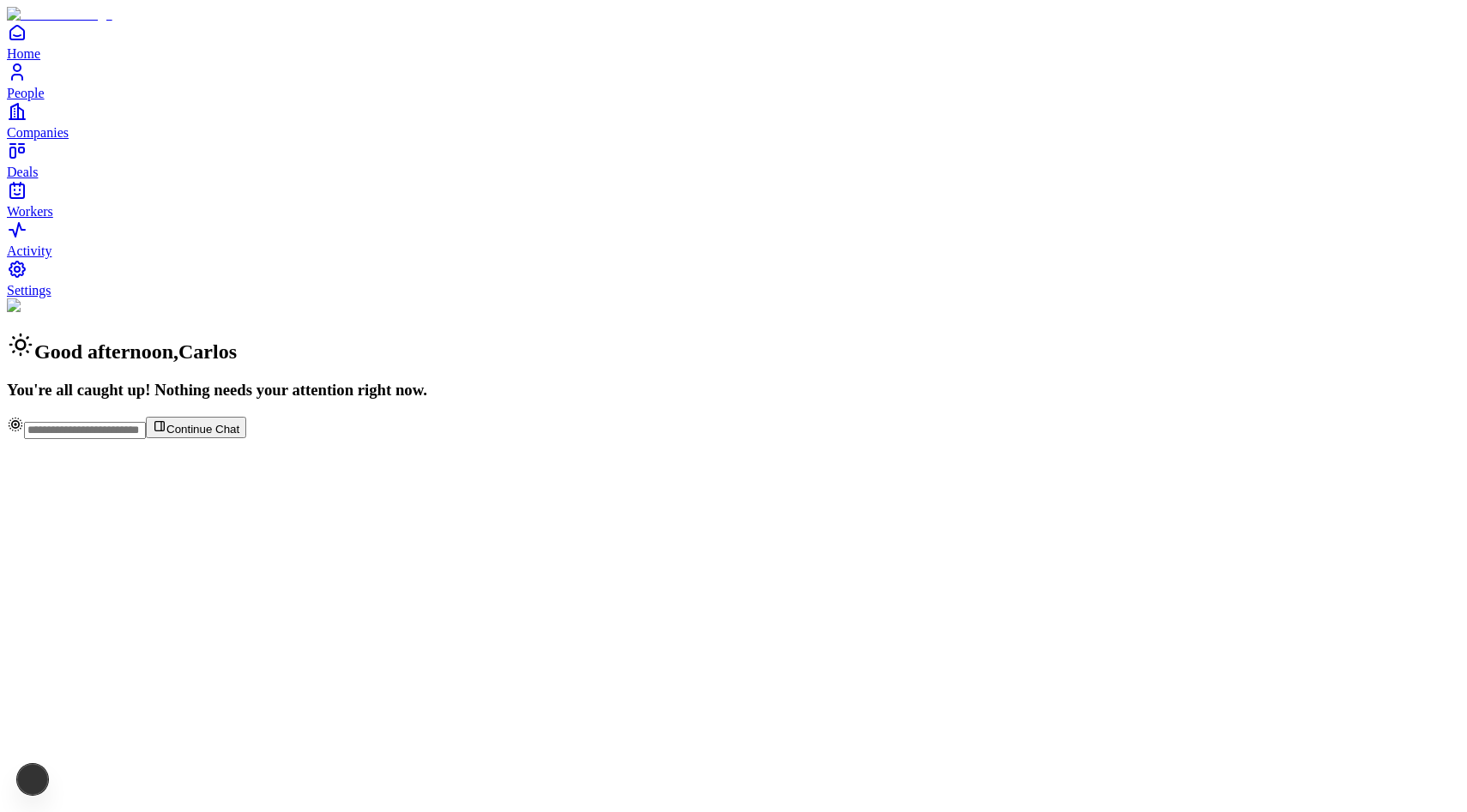 scroll, scrollTop: 0, scrollLeft: 0, axis: both 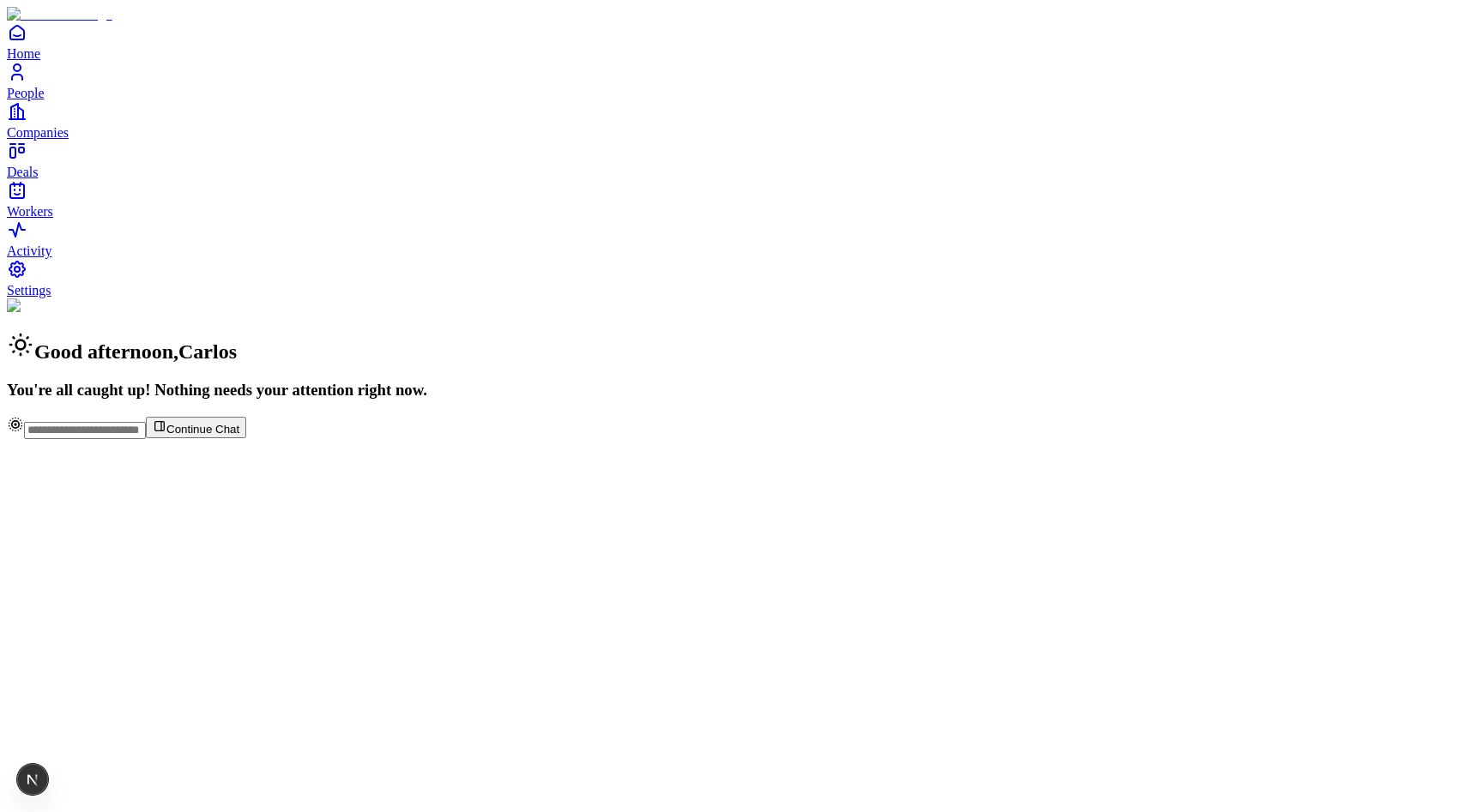 click on "Continue Chat" at bounding box center [196, 427] 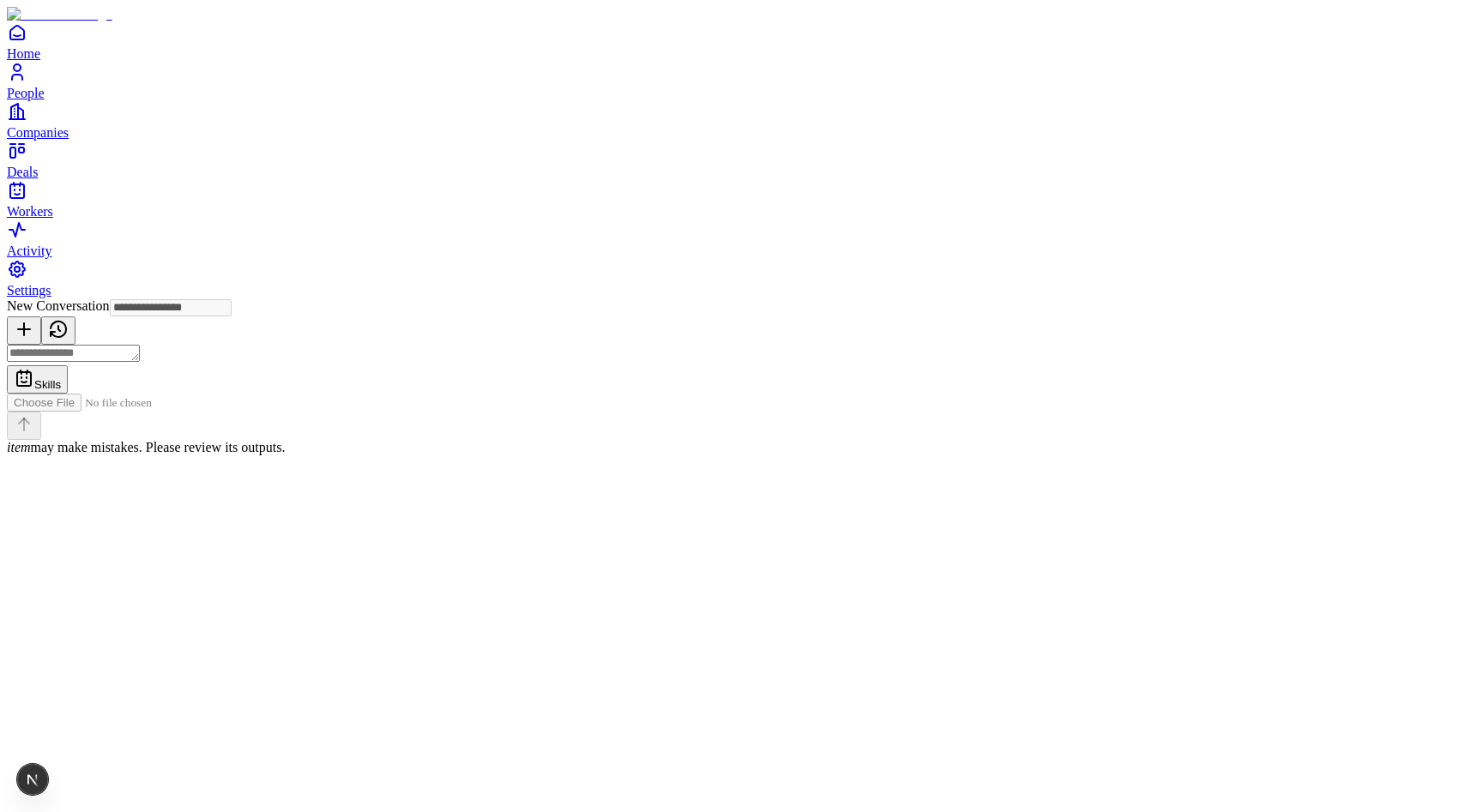 click at bounding box center (73, 353) 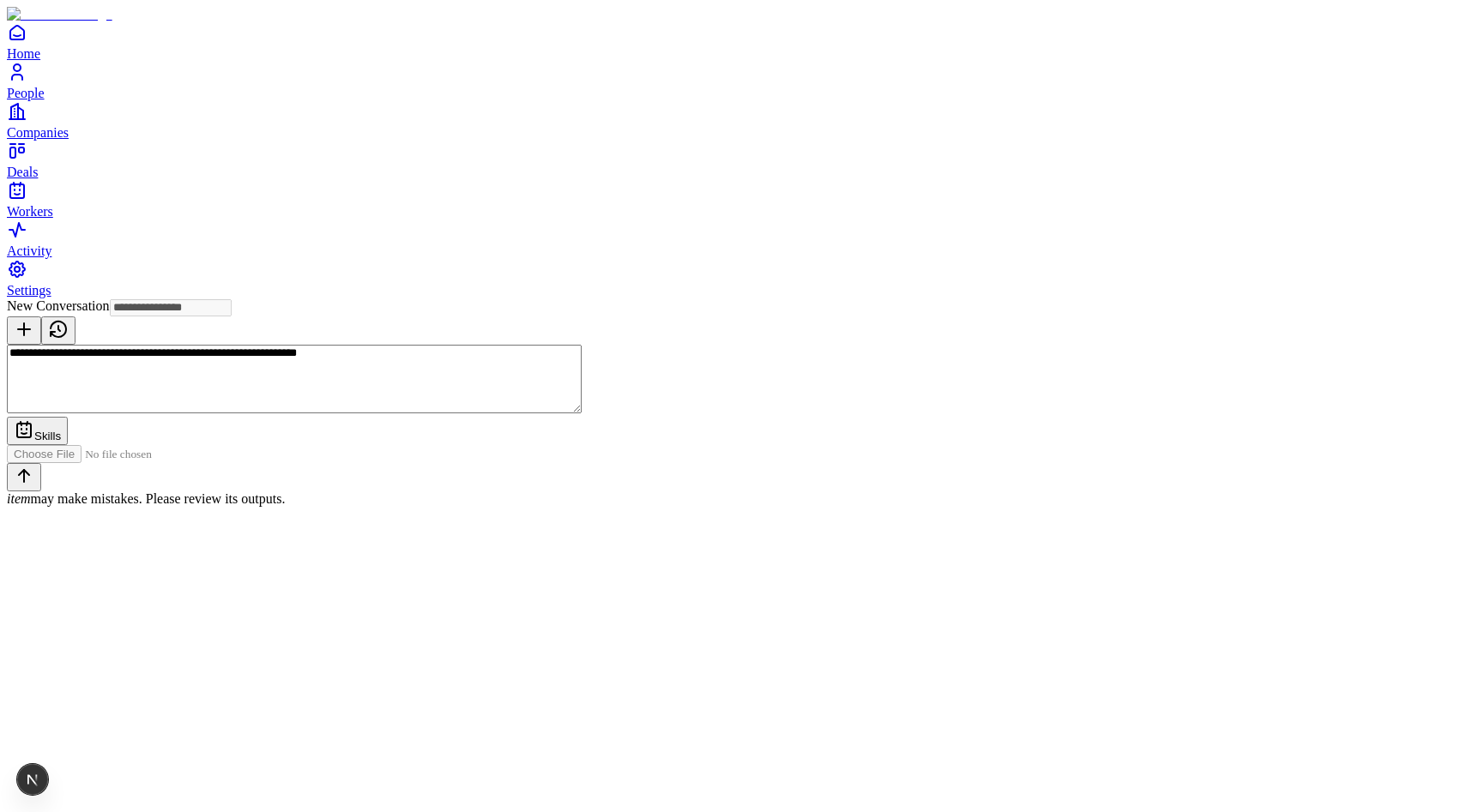 type on "**********" 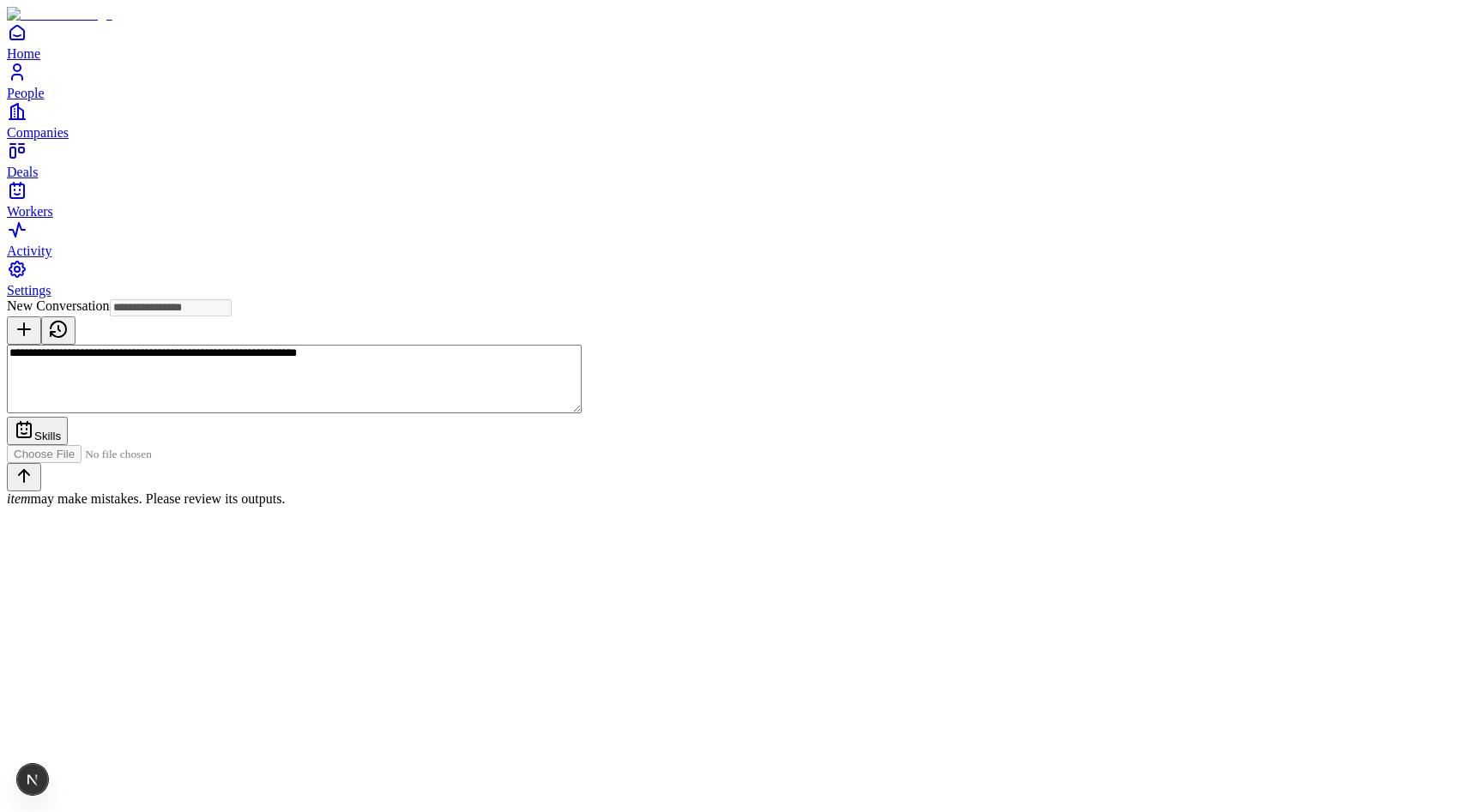 click at bounding box center [104, 454] 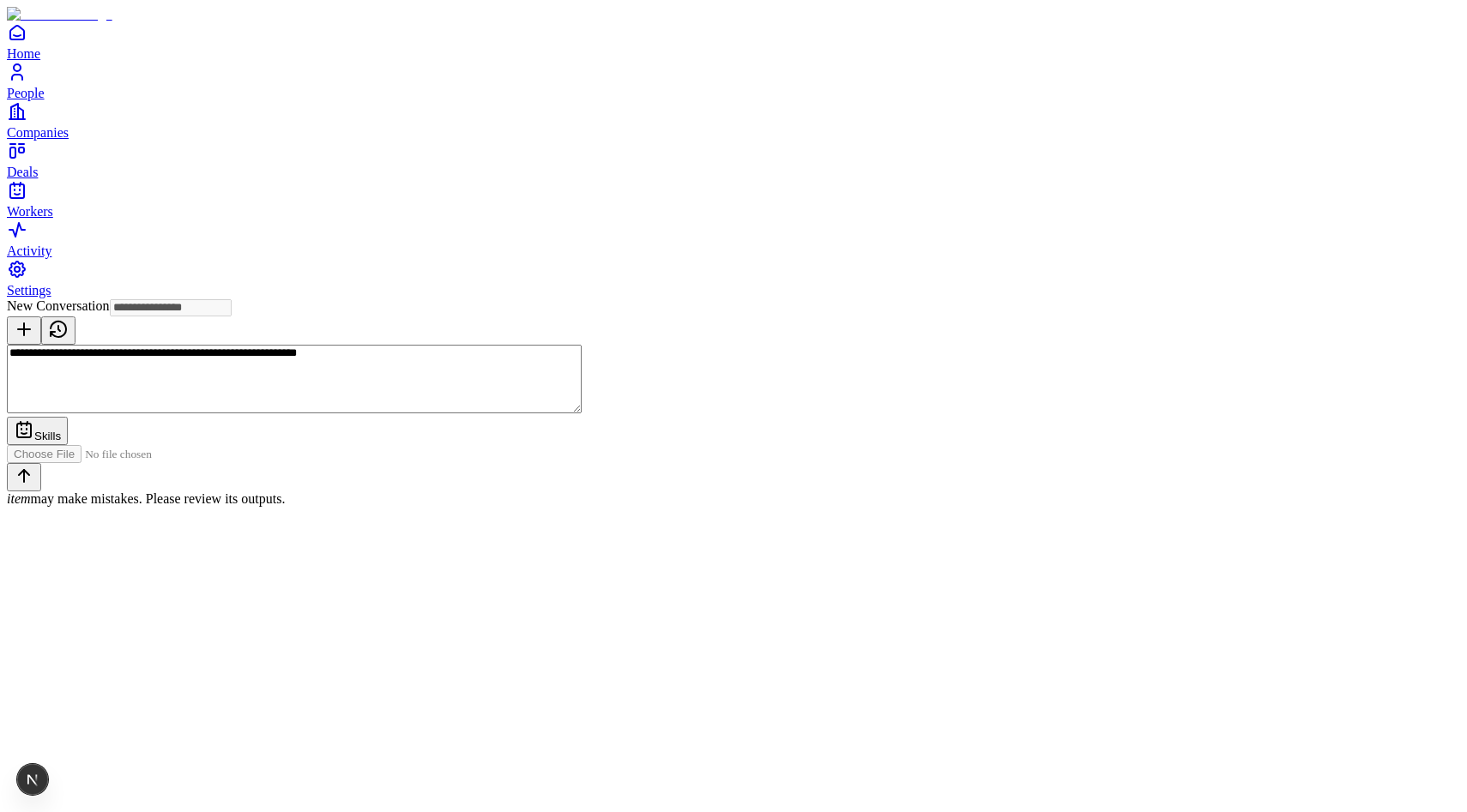 type on "**********" 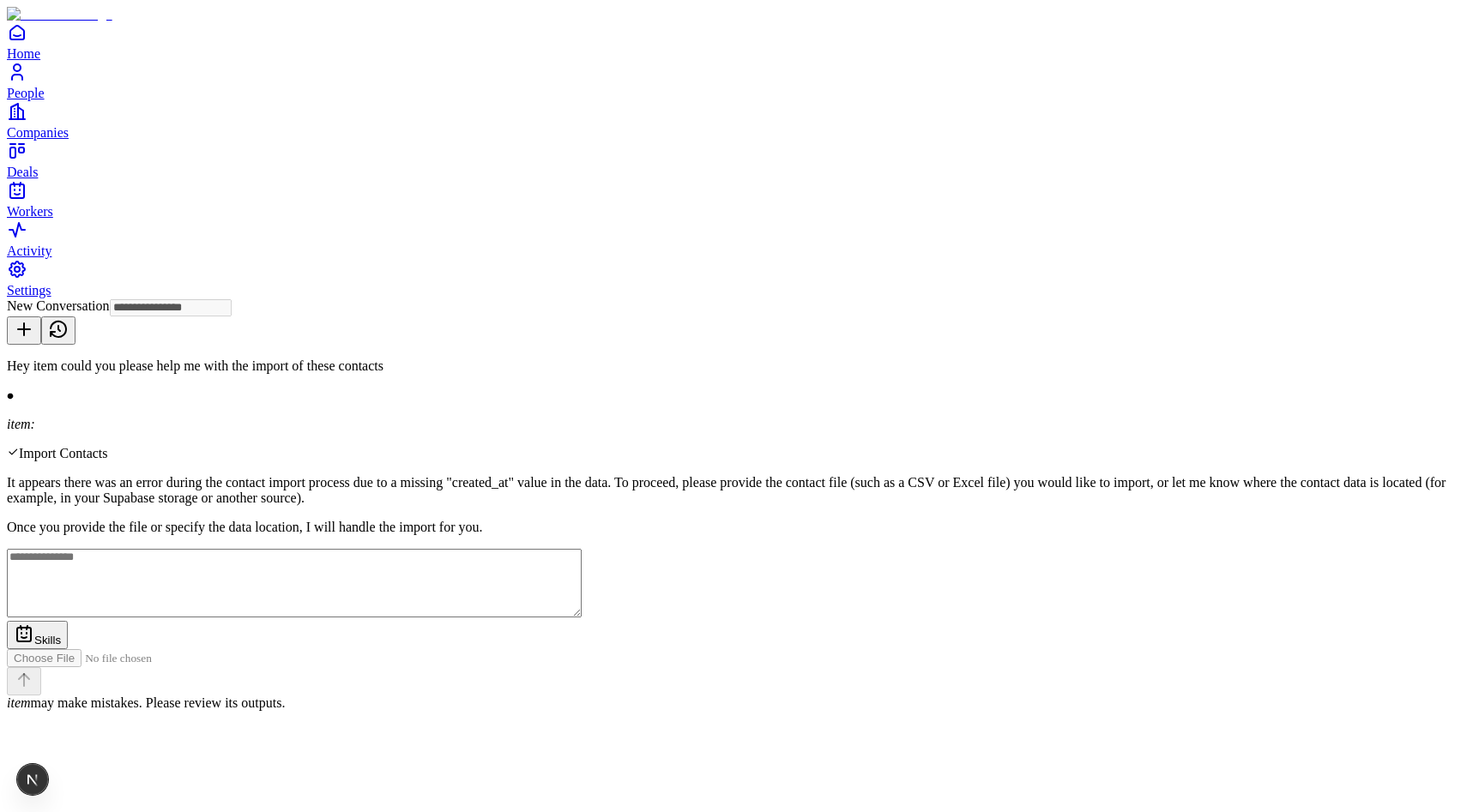 type on "**********" 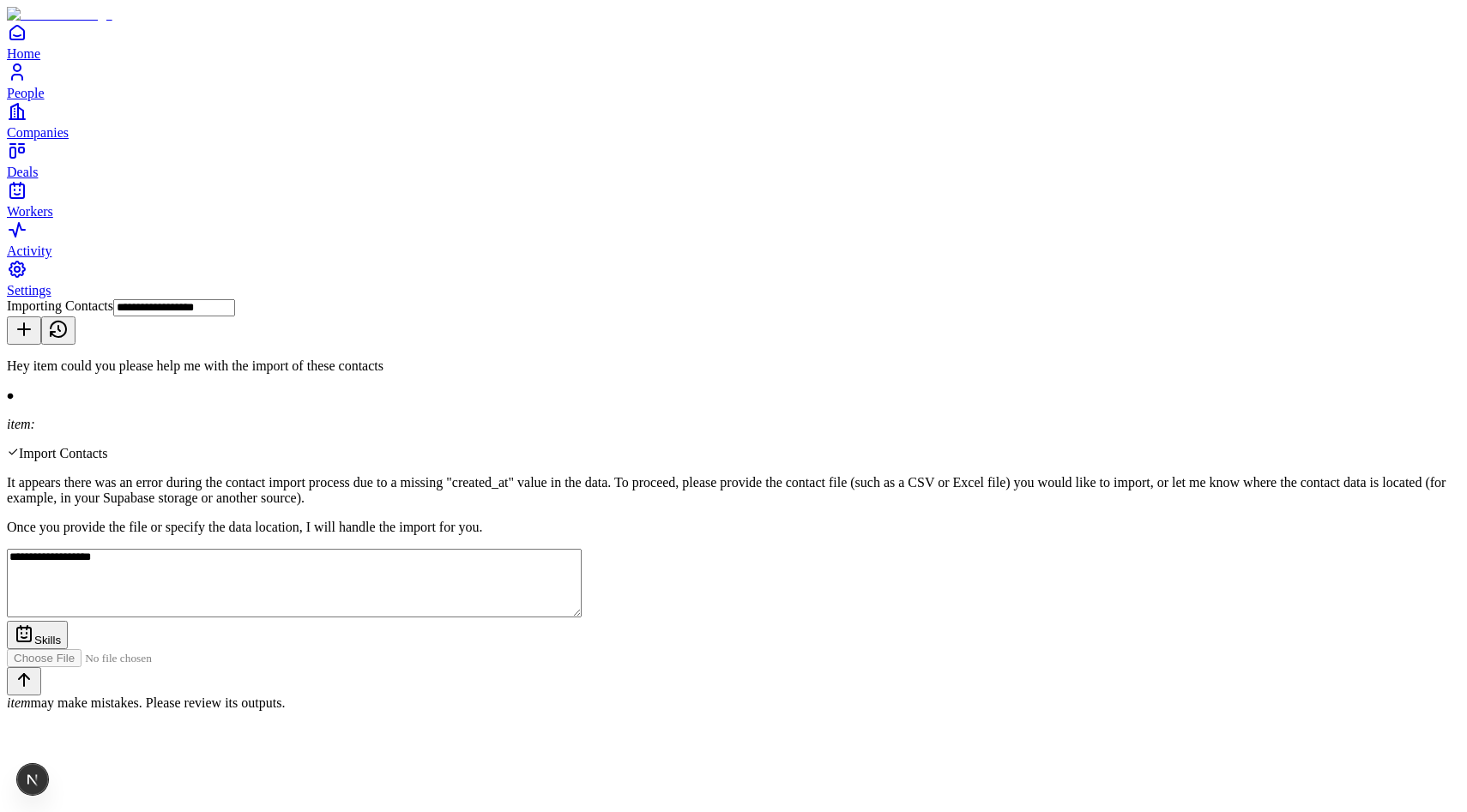 type on "**********" 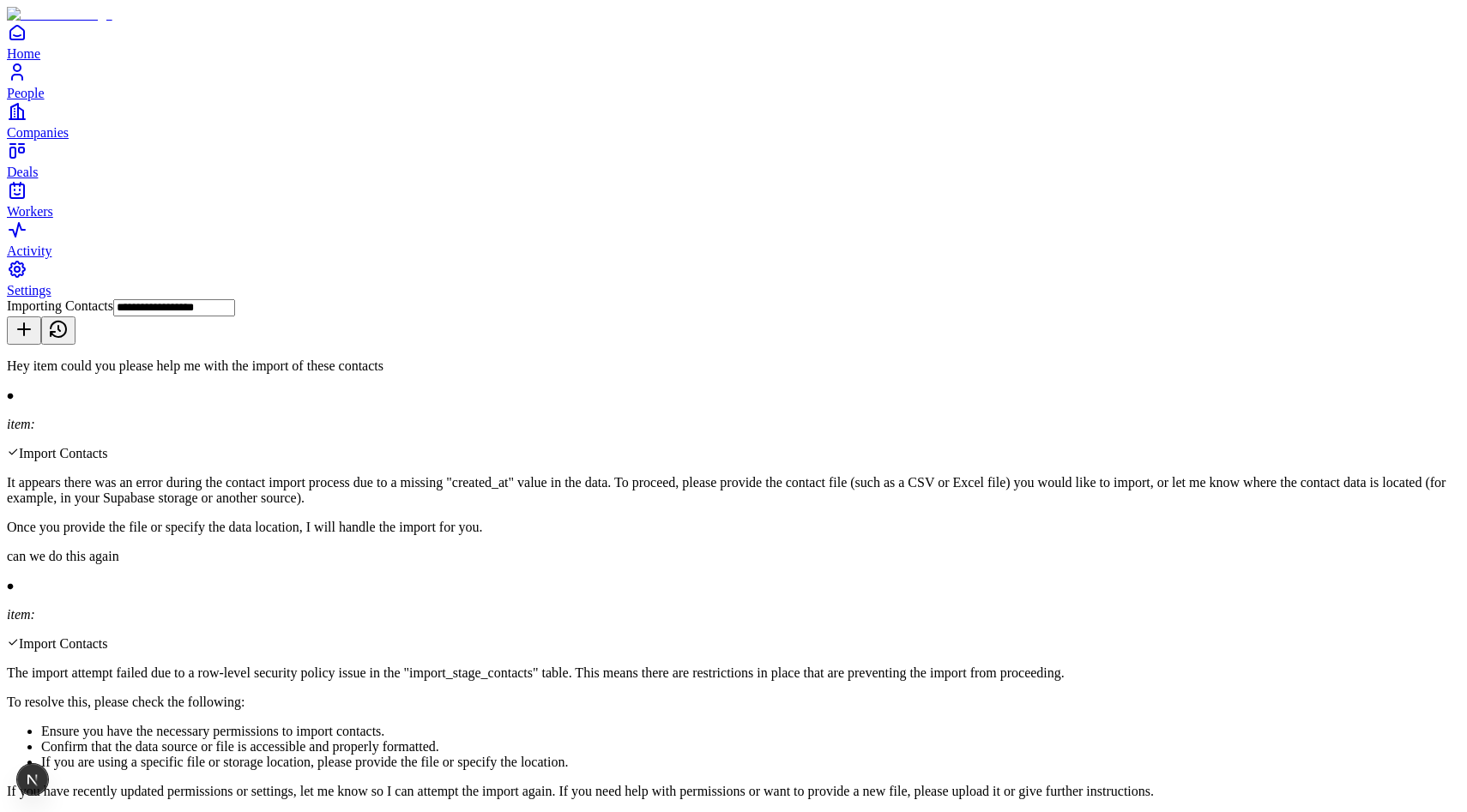 scroll, scrollTop: 109, scrollLeft: 0, axis: vertical 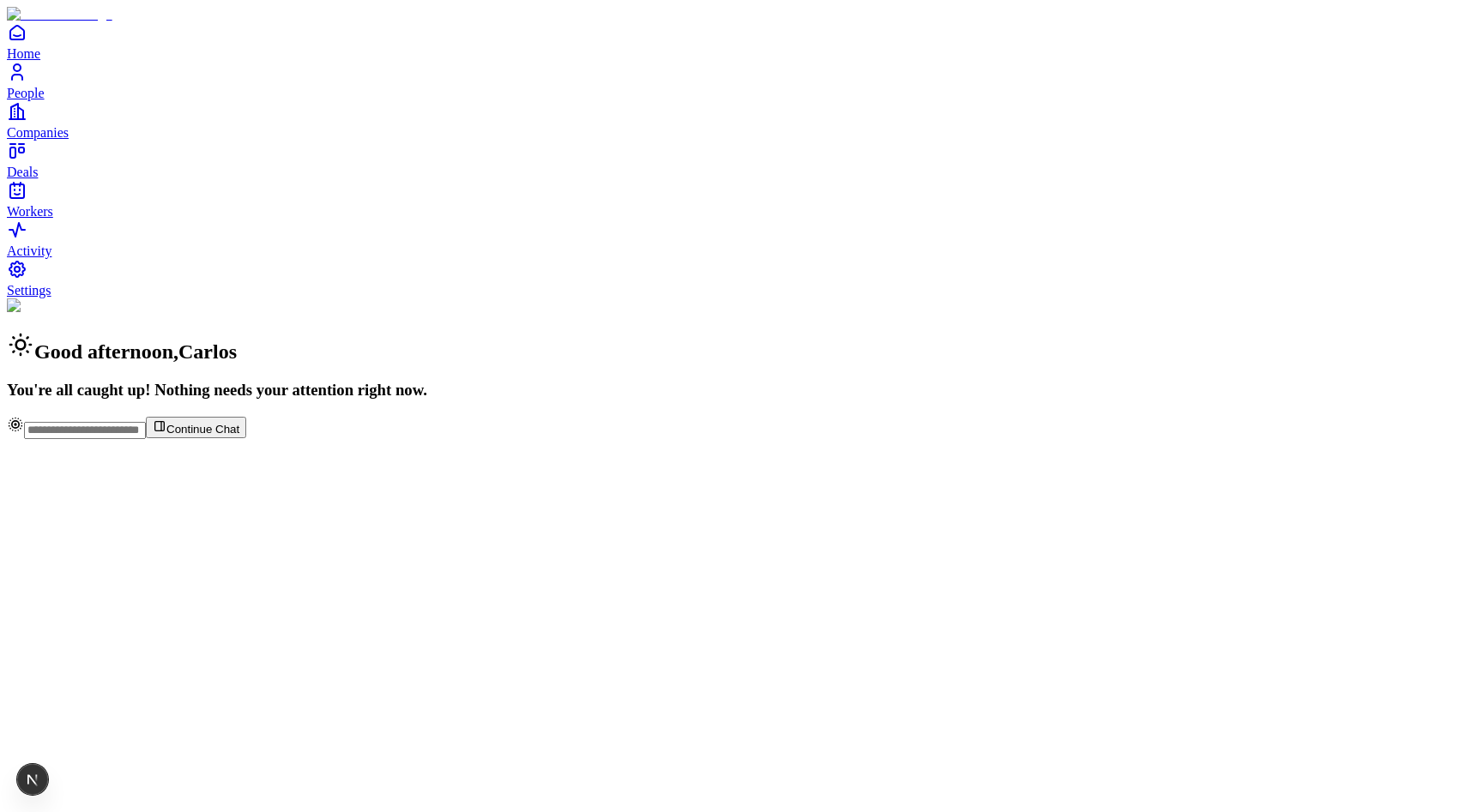 click at bounding box center (85, 430) 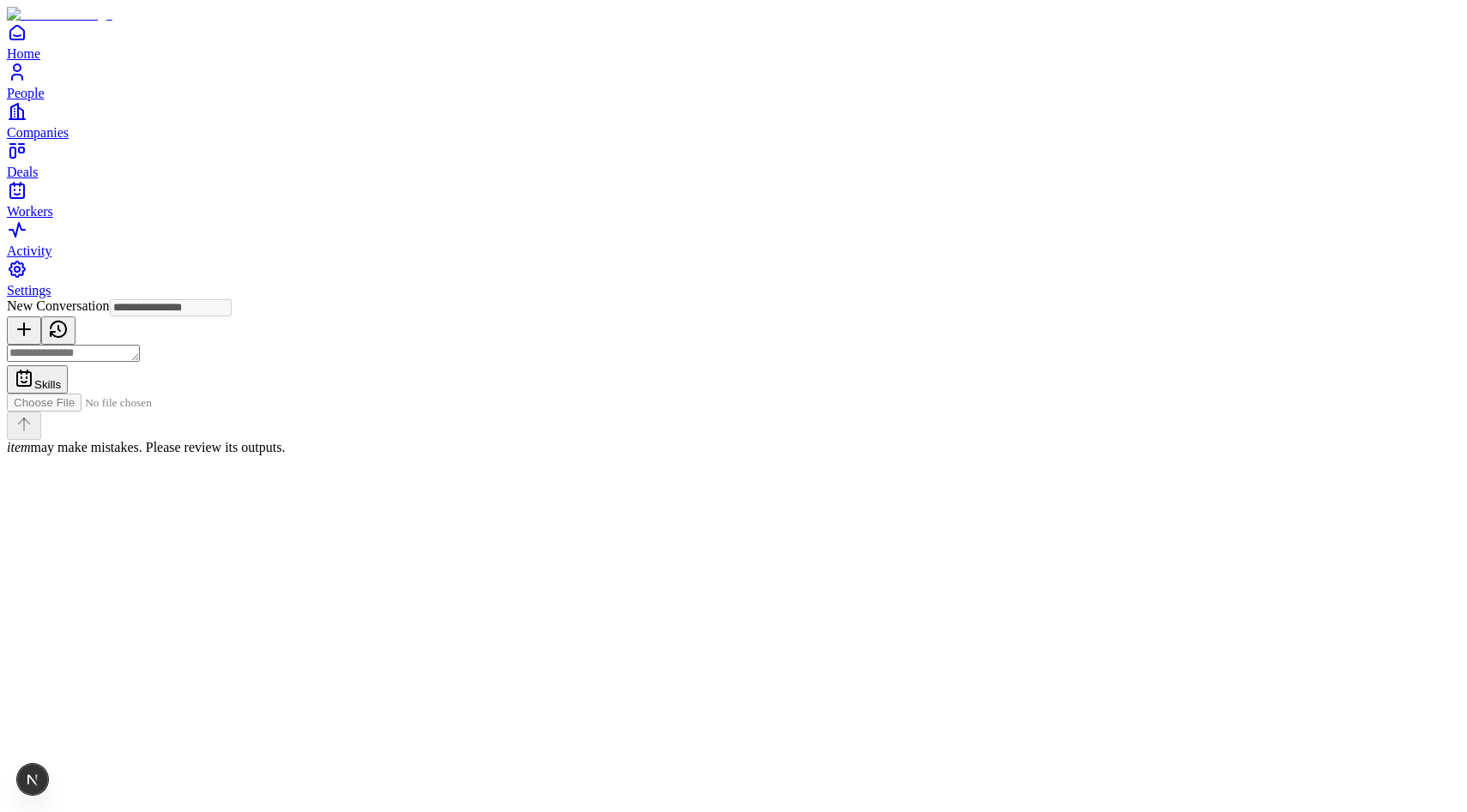 click at bounding box center [73, 353] 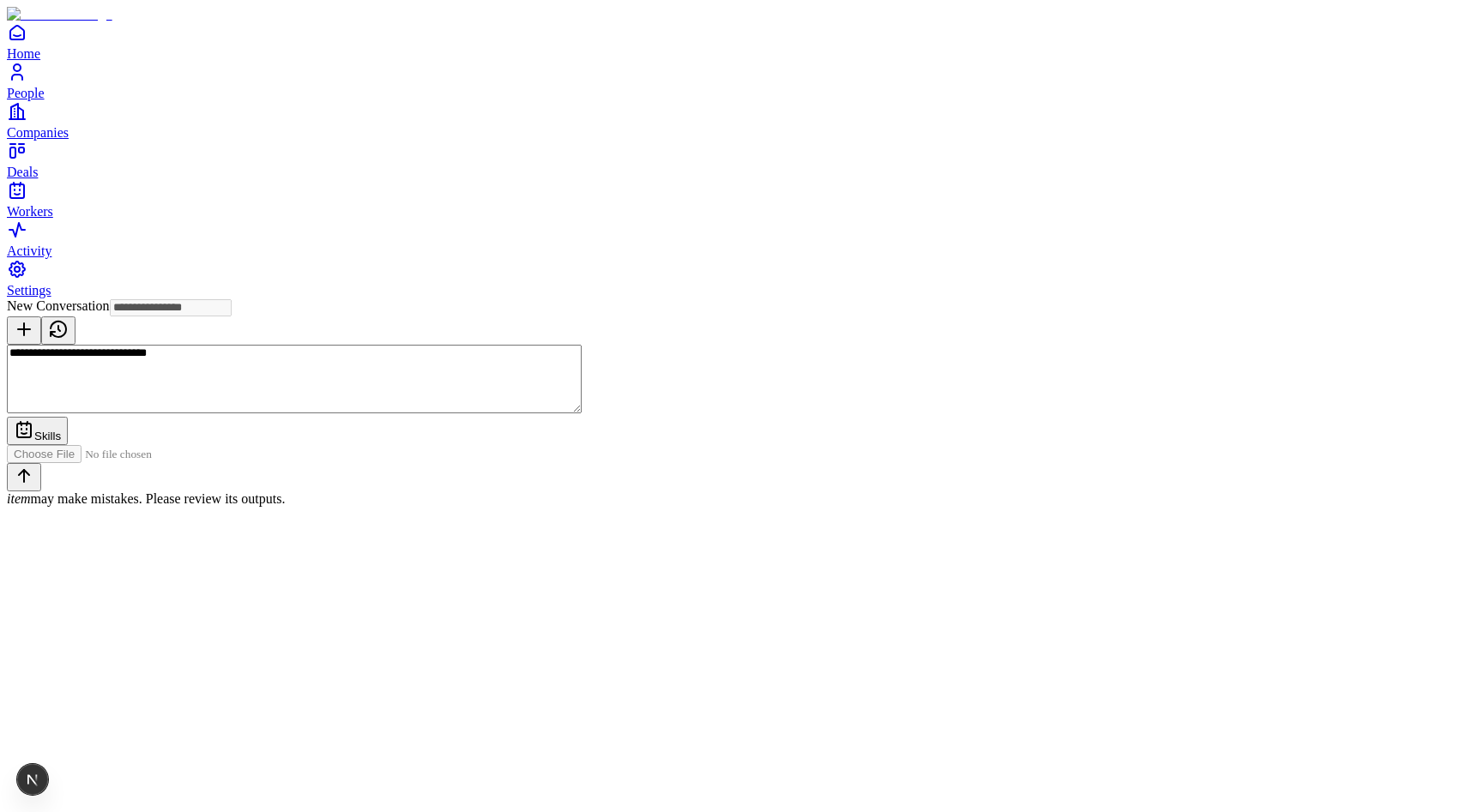 type on "**********" 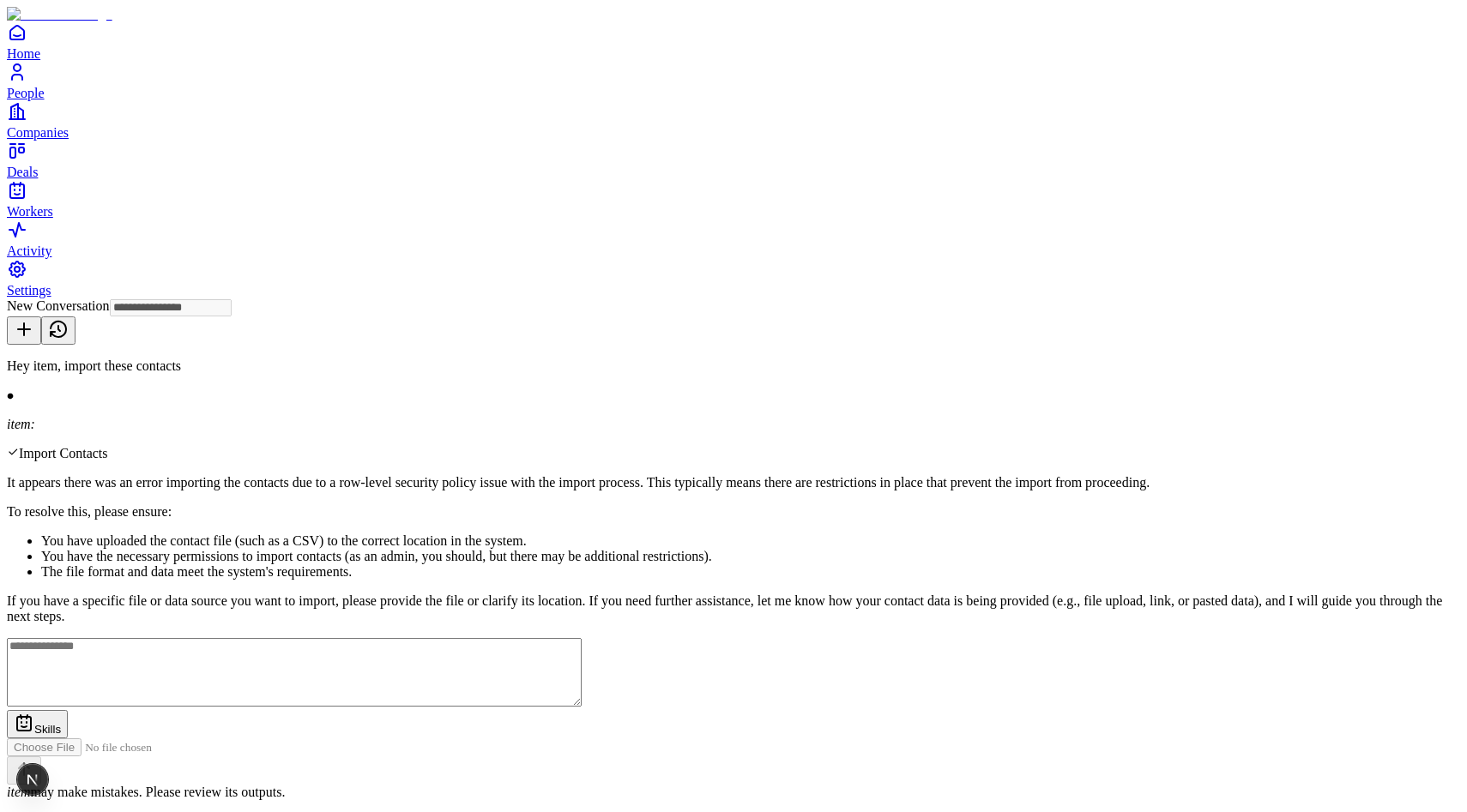 type on "**********" 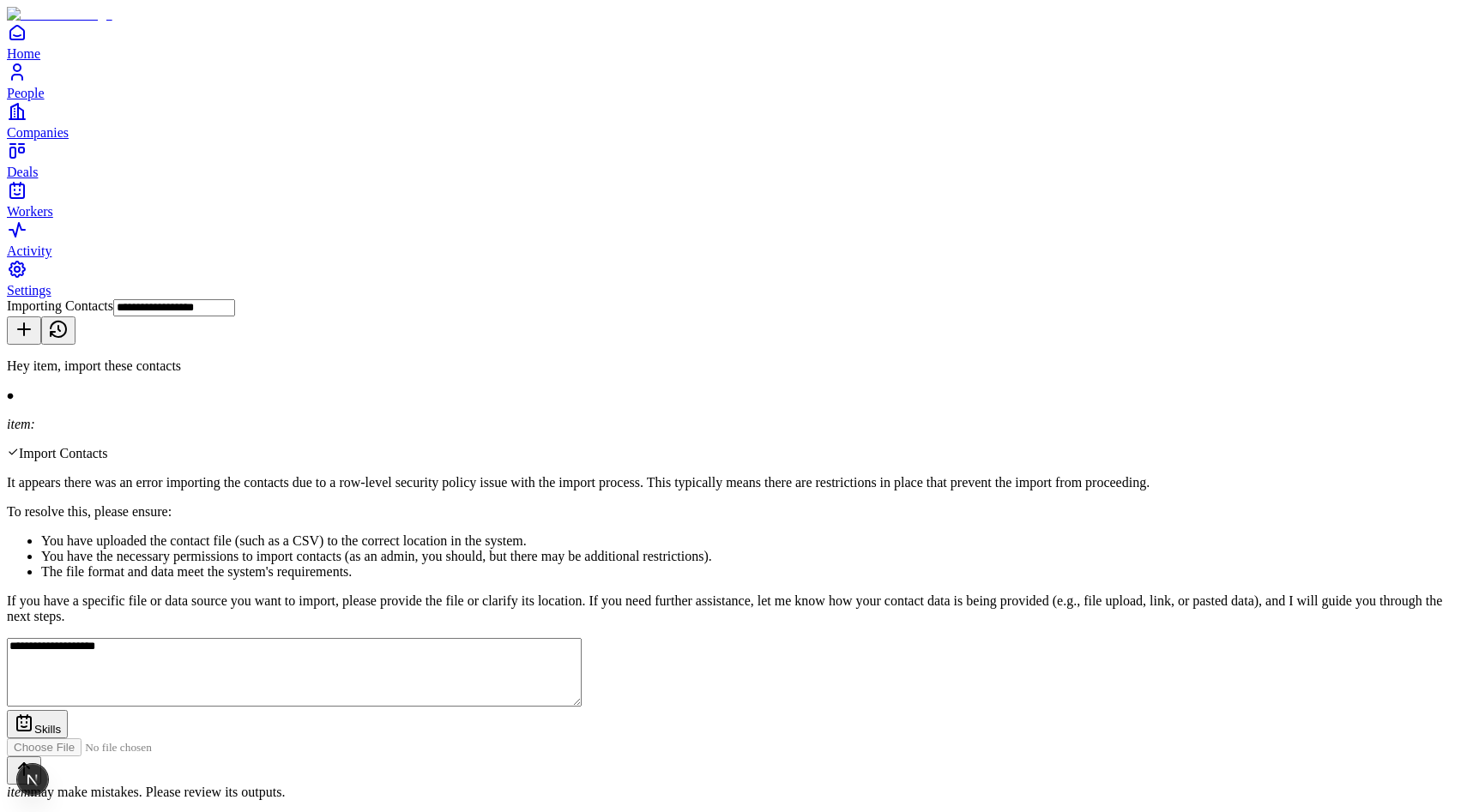 type on "**********" 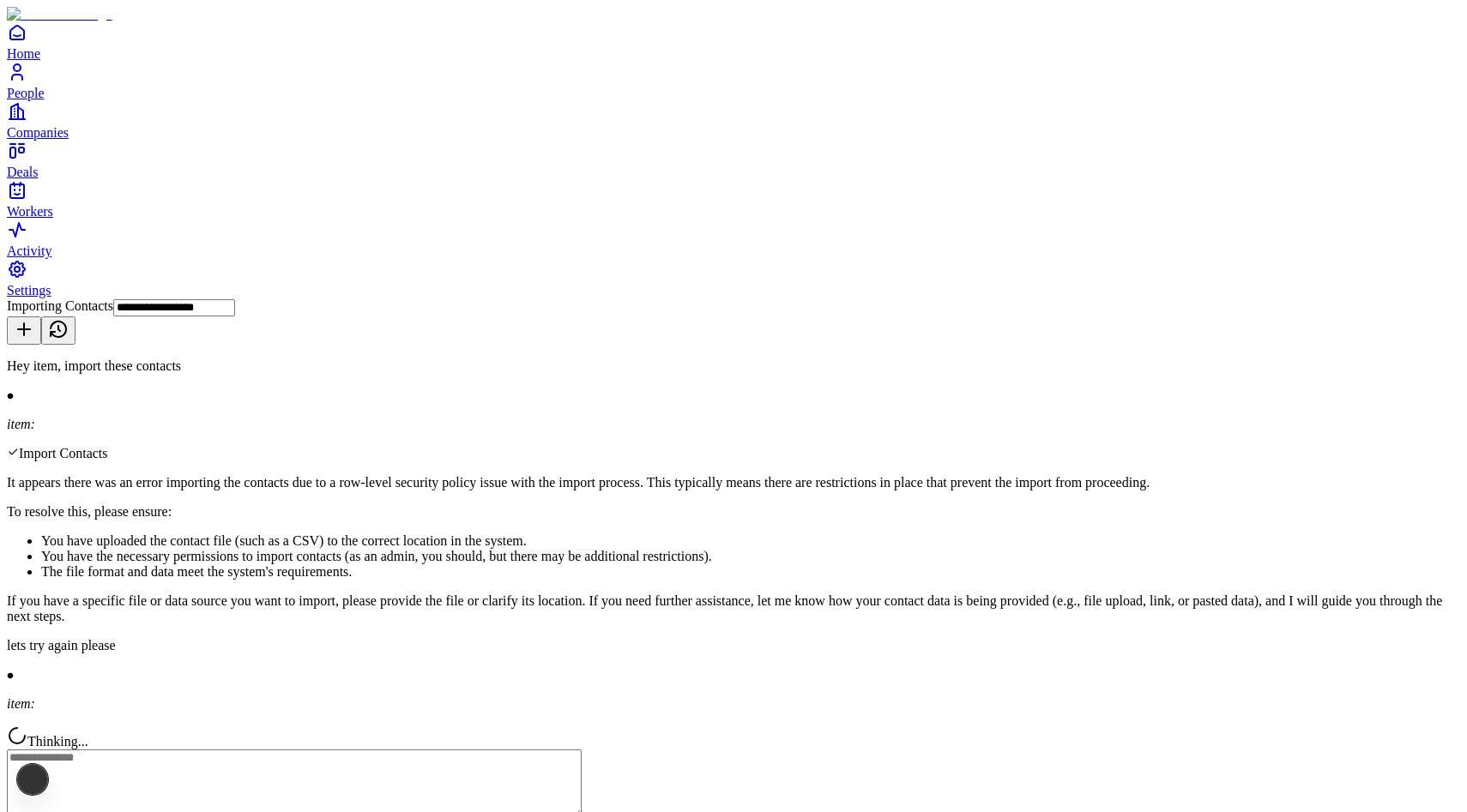 scroll, scrollTop: 40, scrollLeft: 0, axis: vertical 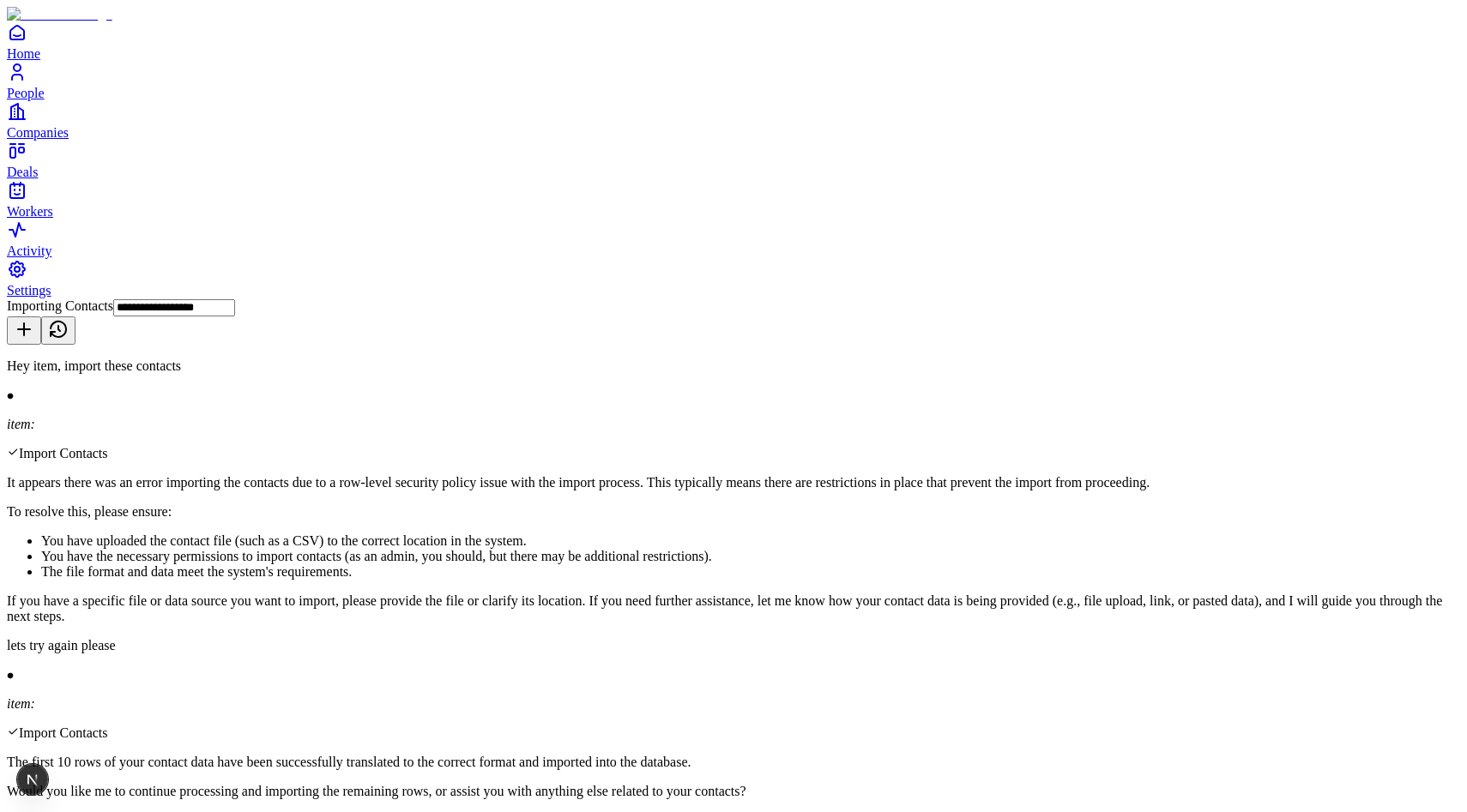 click at bounding box center (294, 847) 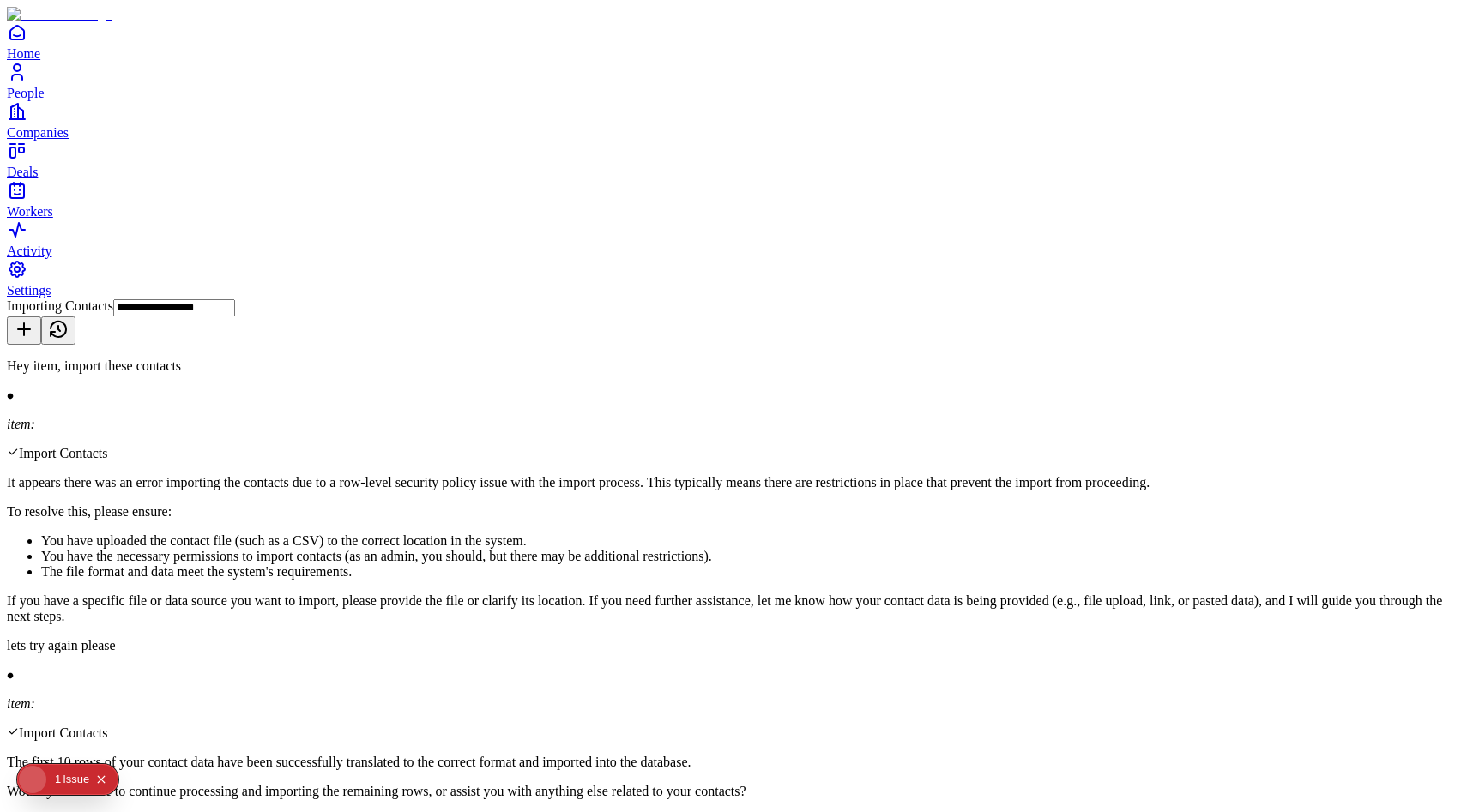 scroll, scrollTop: 280, scrollLeft: 0, axis: vertical 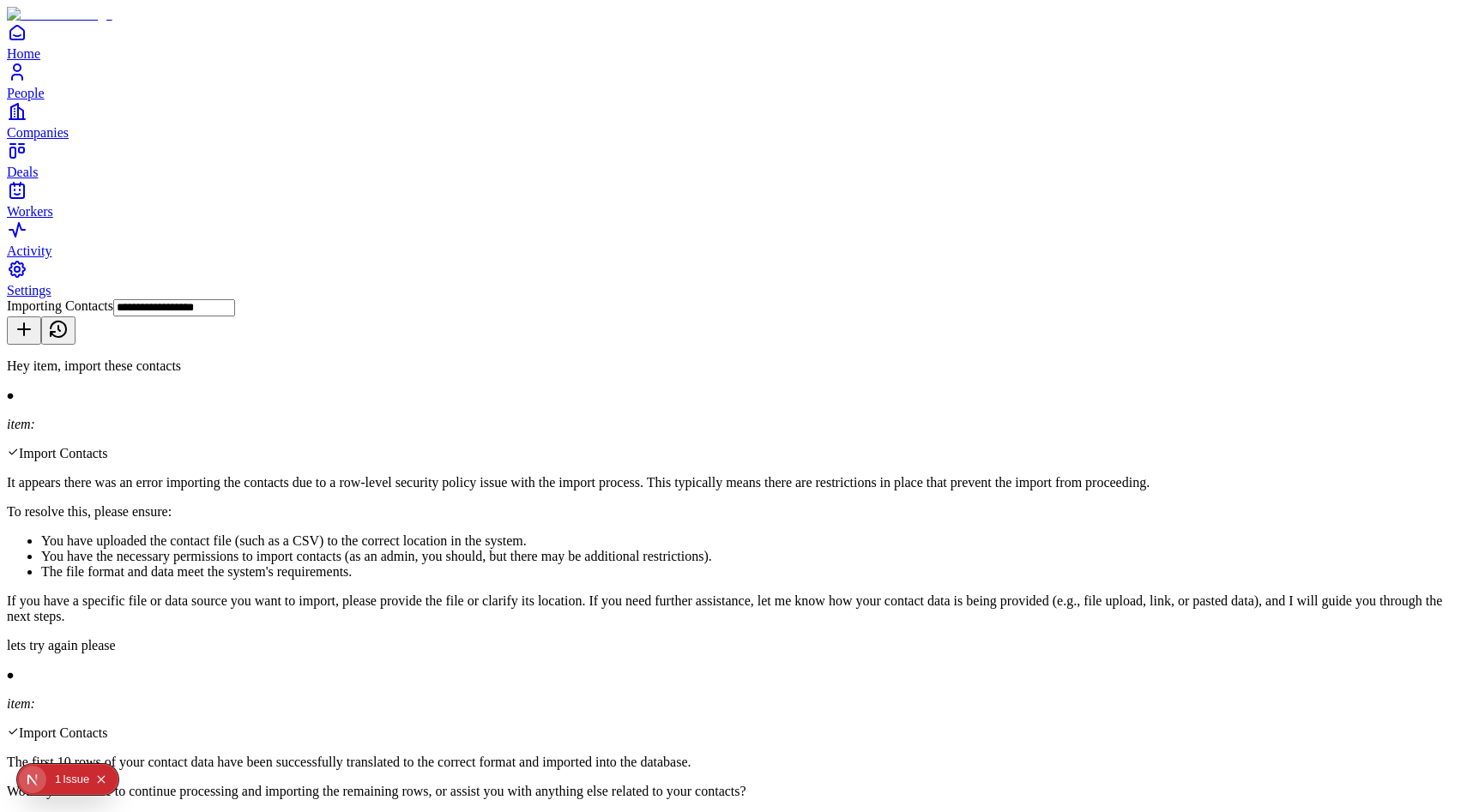 click on "1" 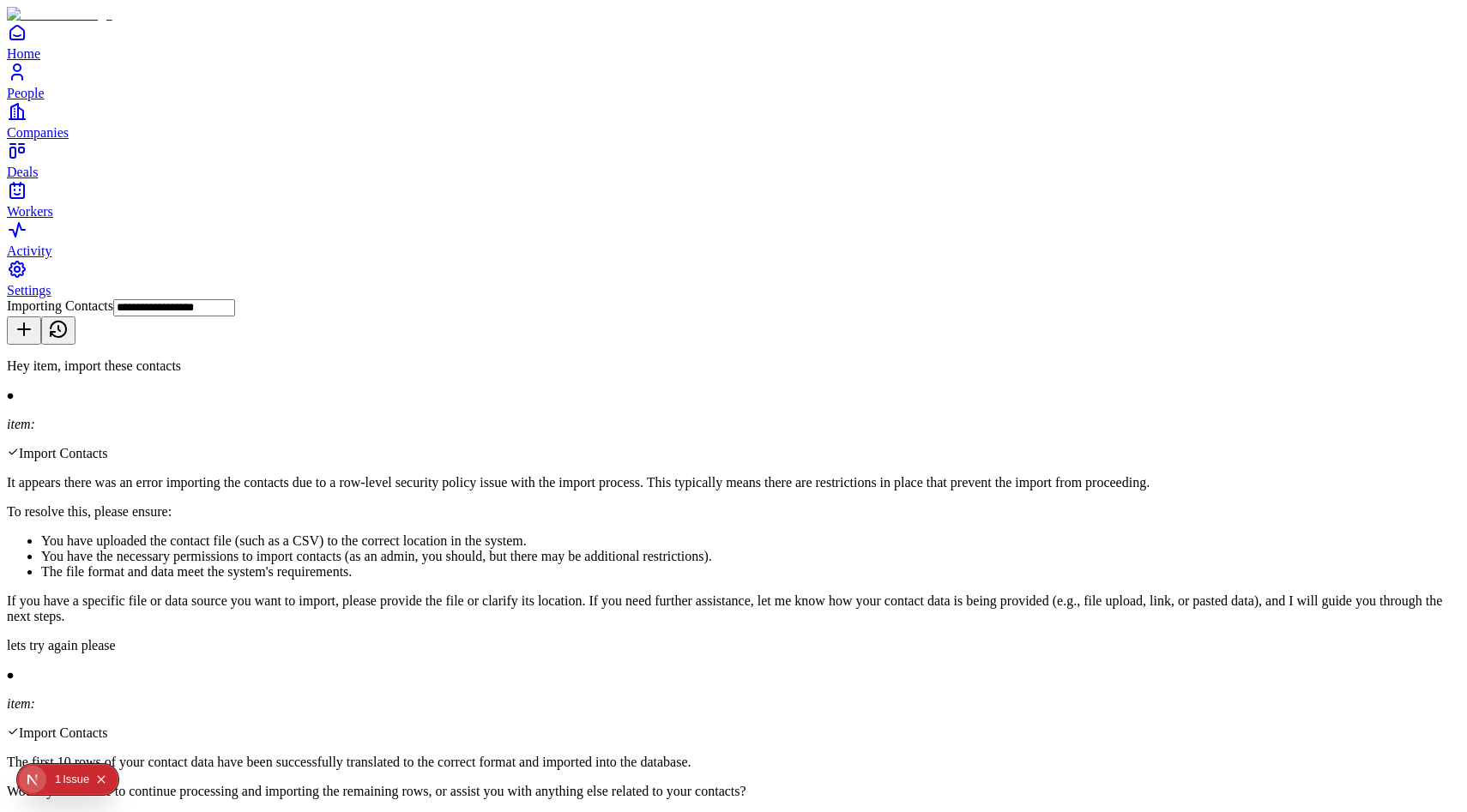scroll, scrollTop: 268, scrollLeft: 0, axis: vertical 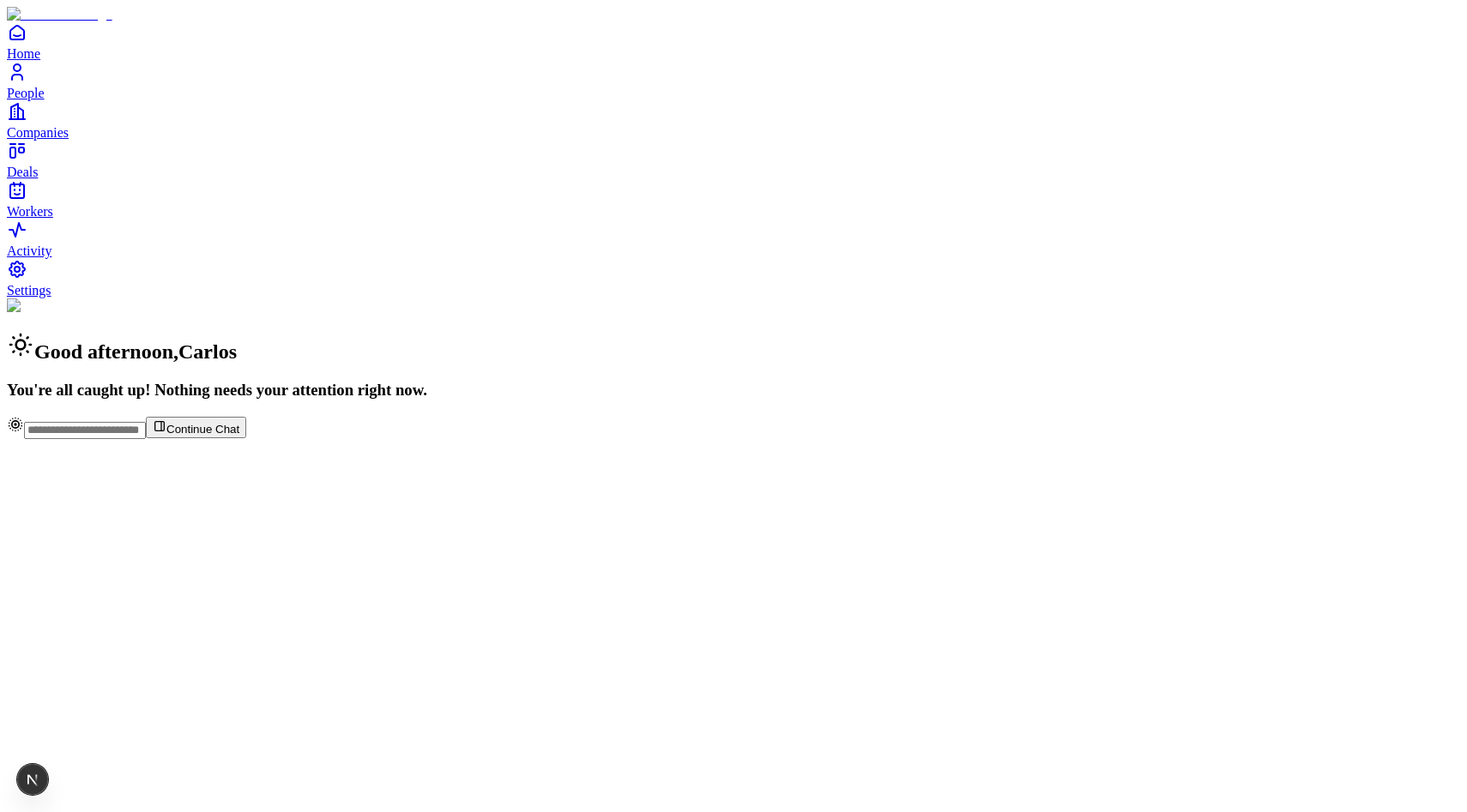click on "Continue Chat" at bounding box center [196, 427] 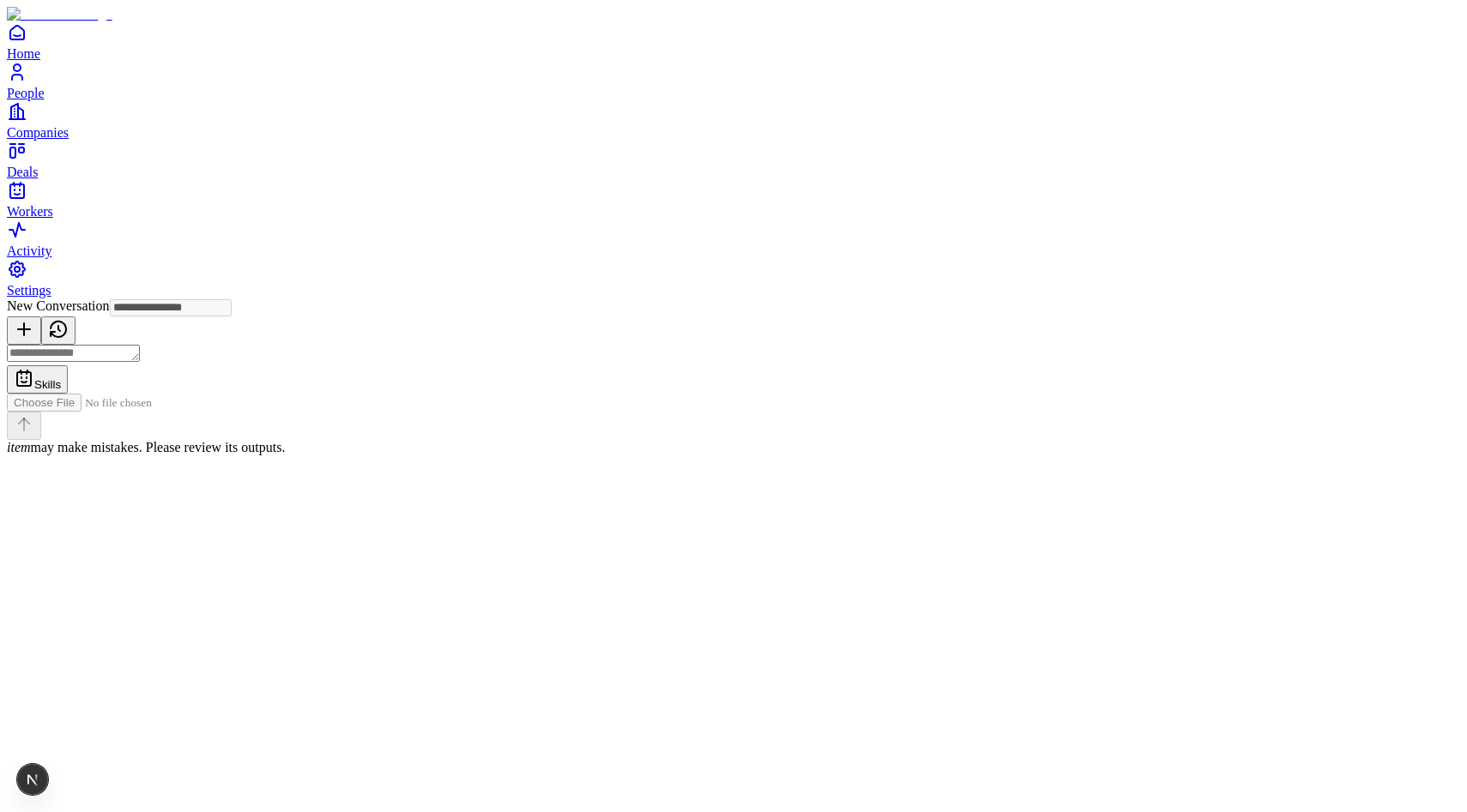 click at bounding box center [73, 353] 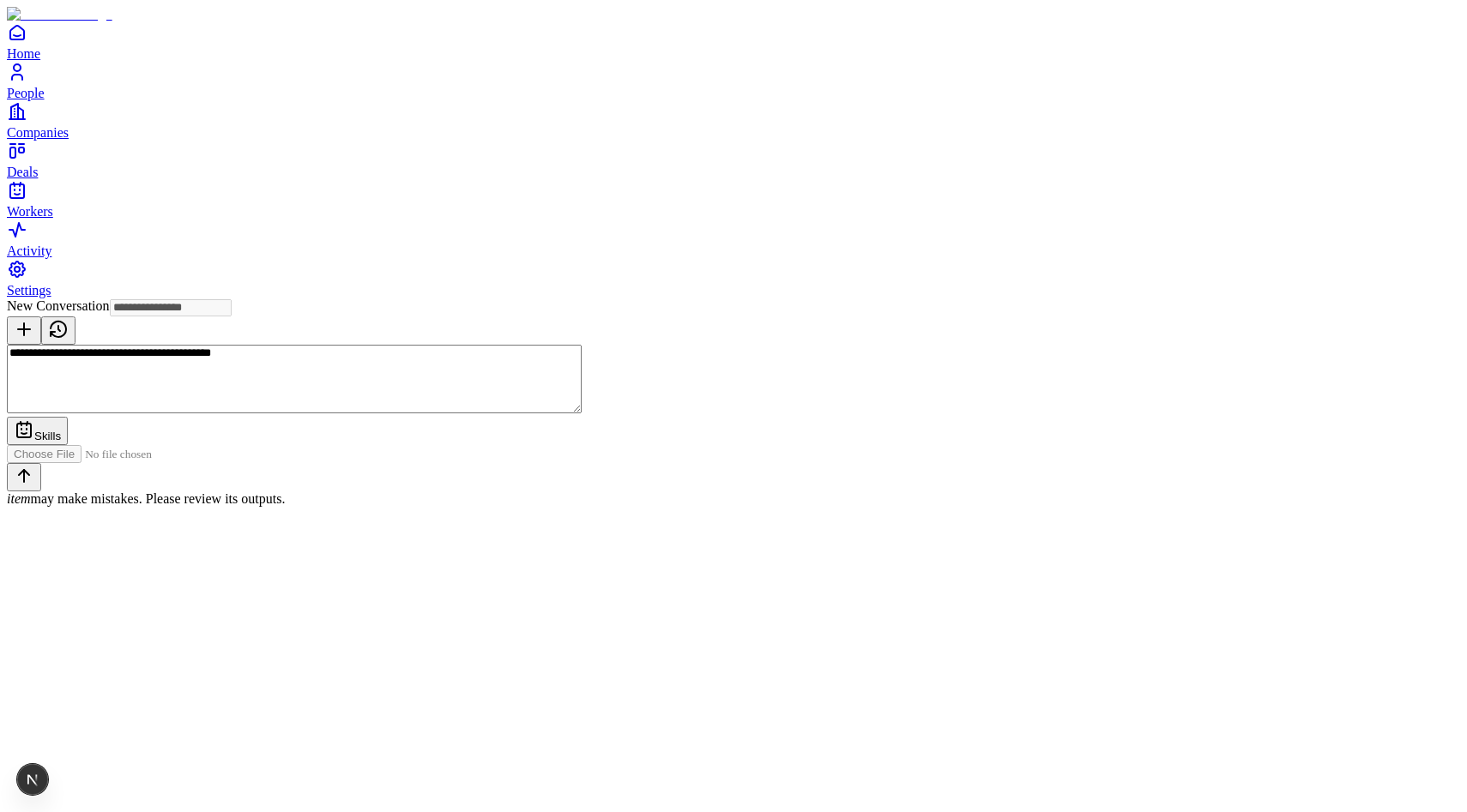 type on "**********" 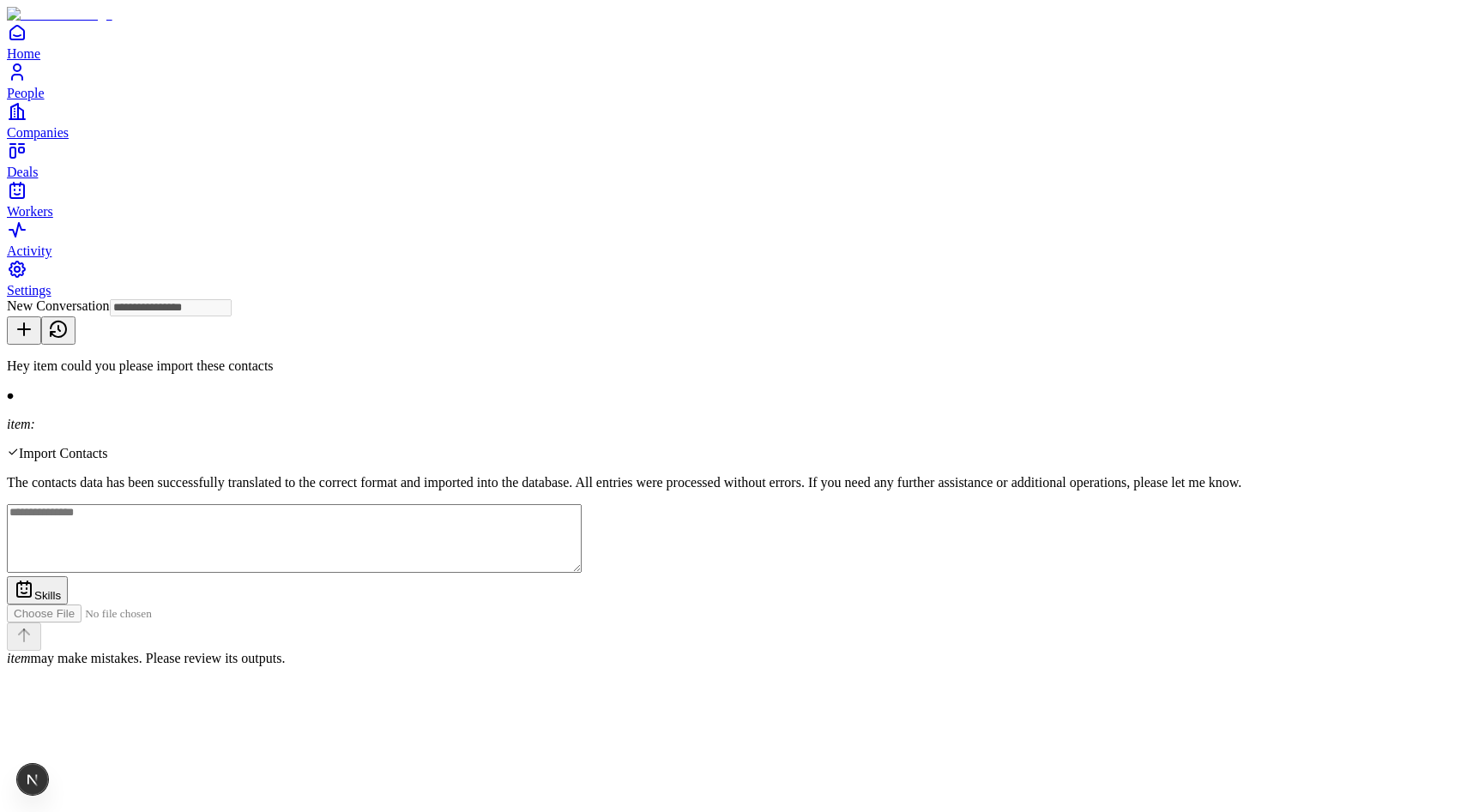 type on "**********" 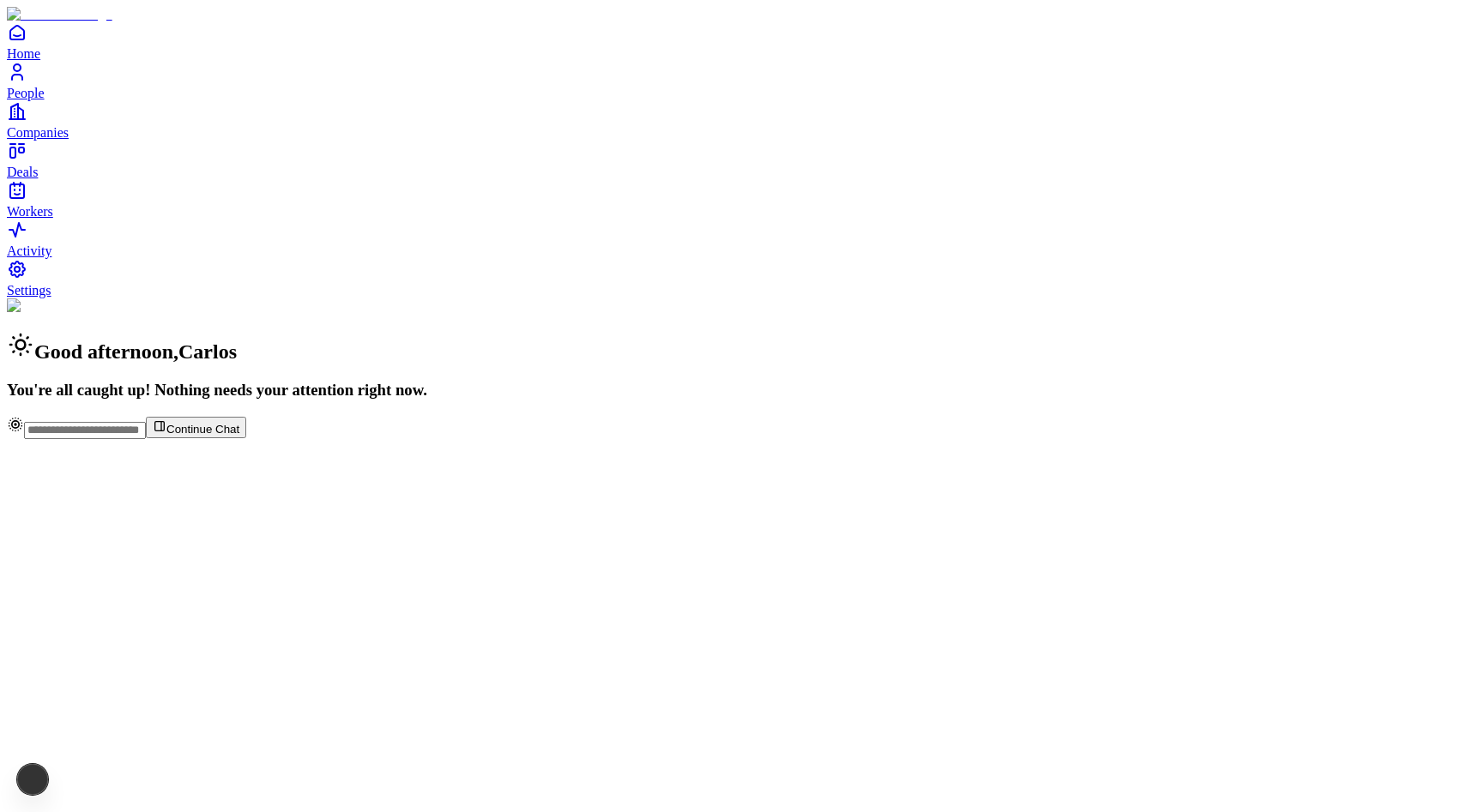 scroll, scrollTop: 0, scrollLeft: 0, axis: both 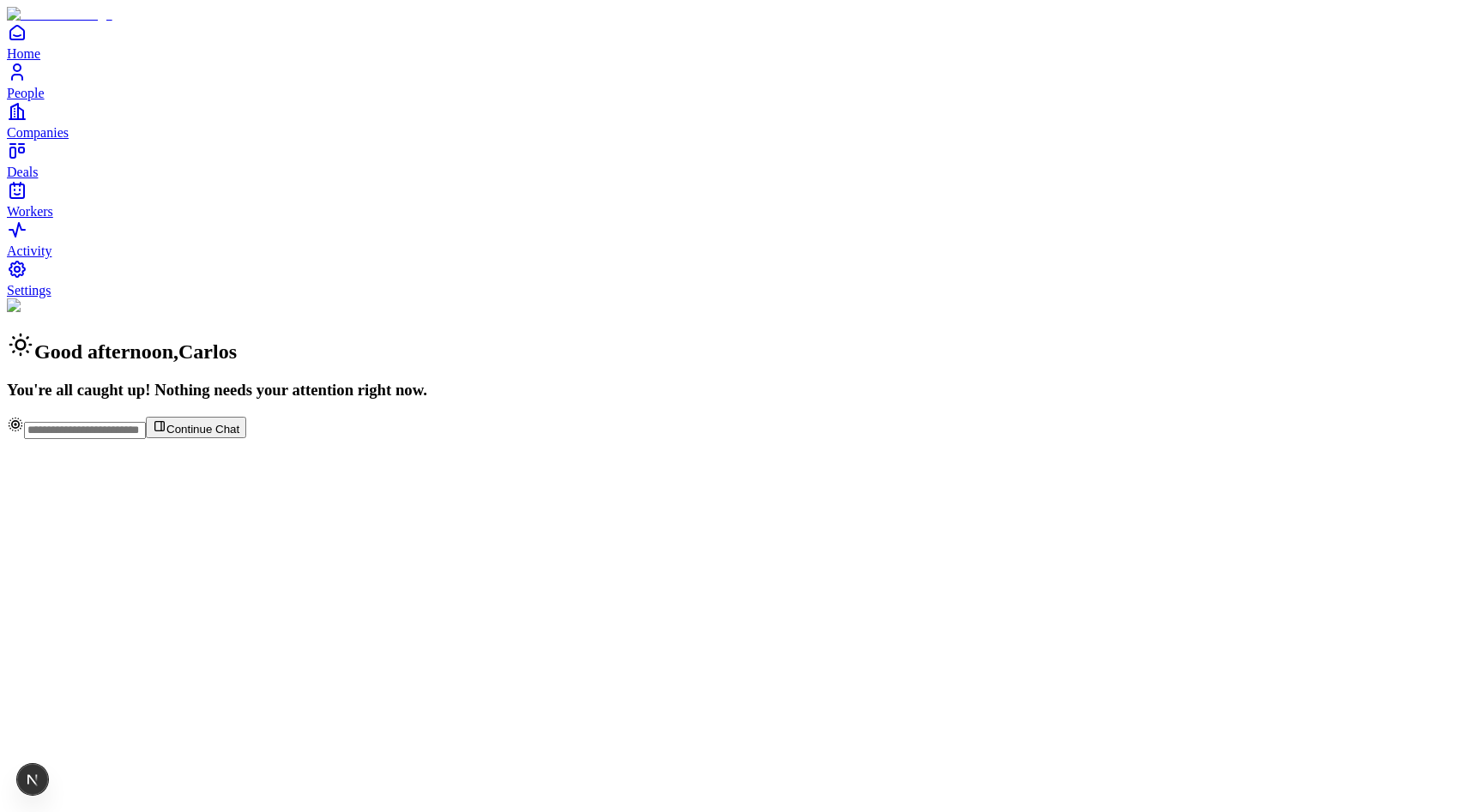 click on "Continue Chat" at bounding box center [202, 429] 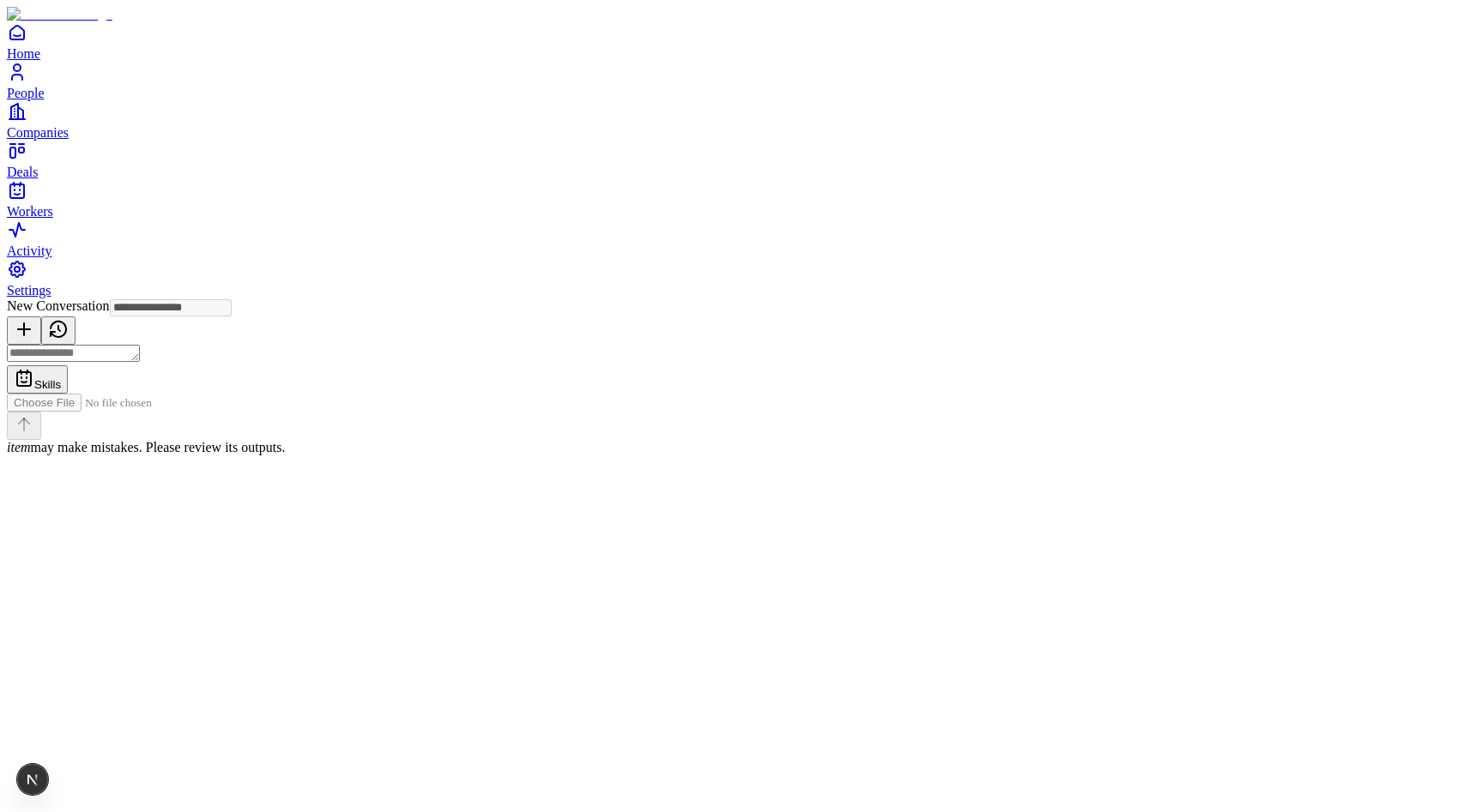 click at bounding box center (73, 353) 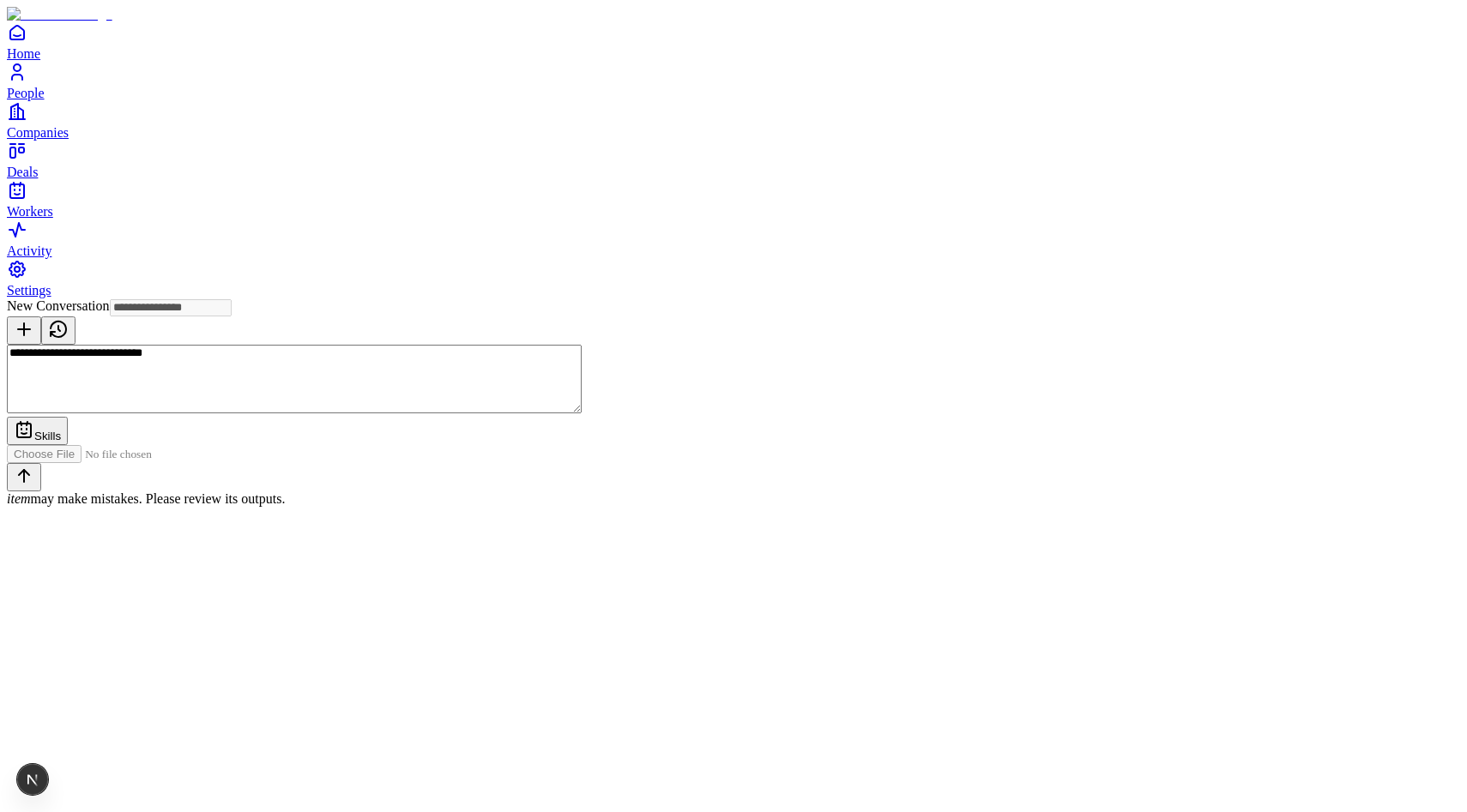 type on "**********" 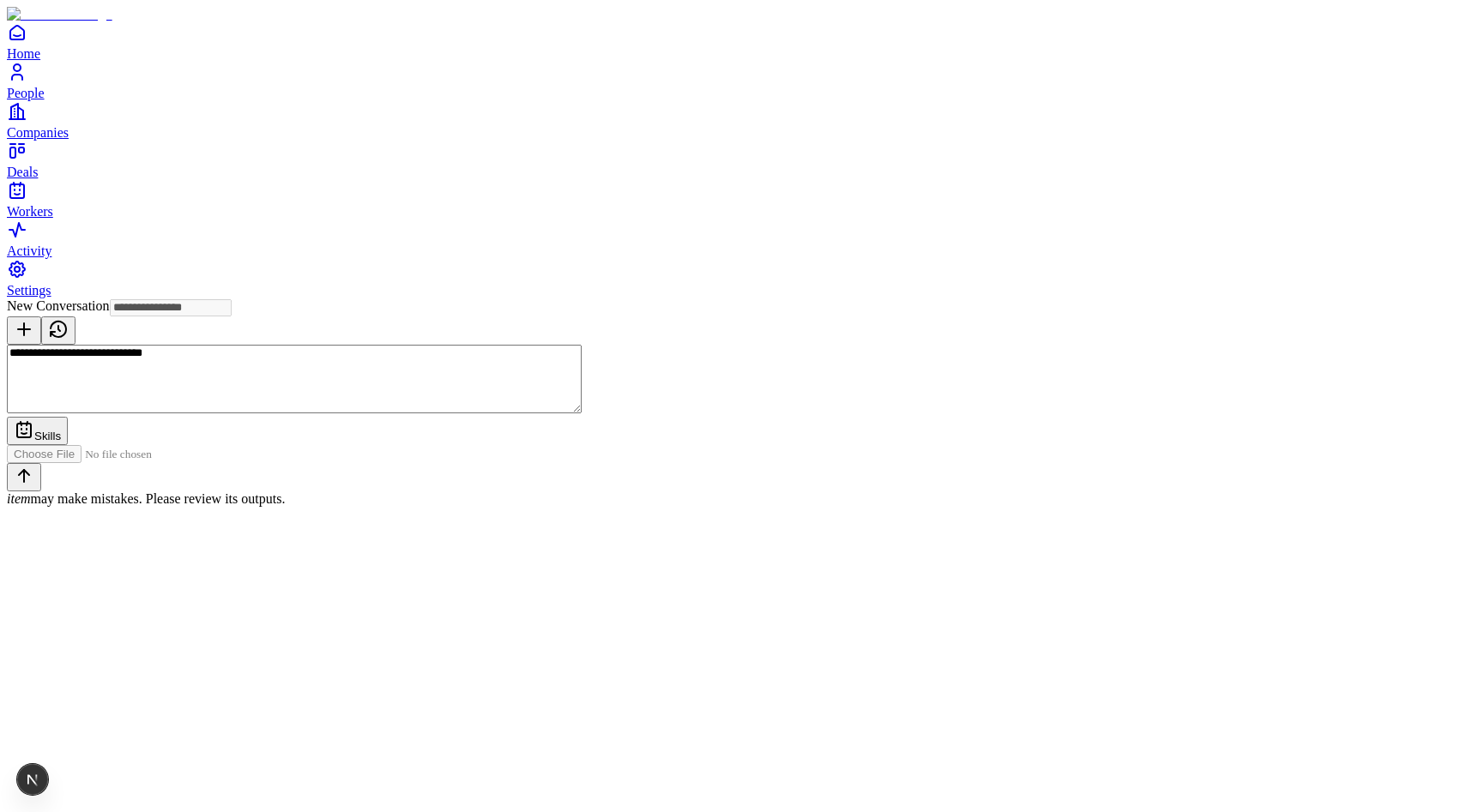 type on "**********" 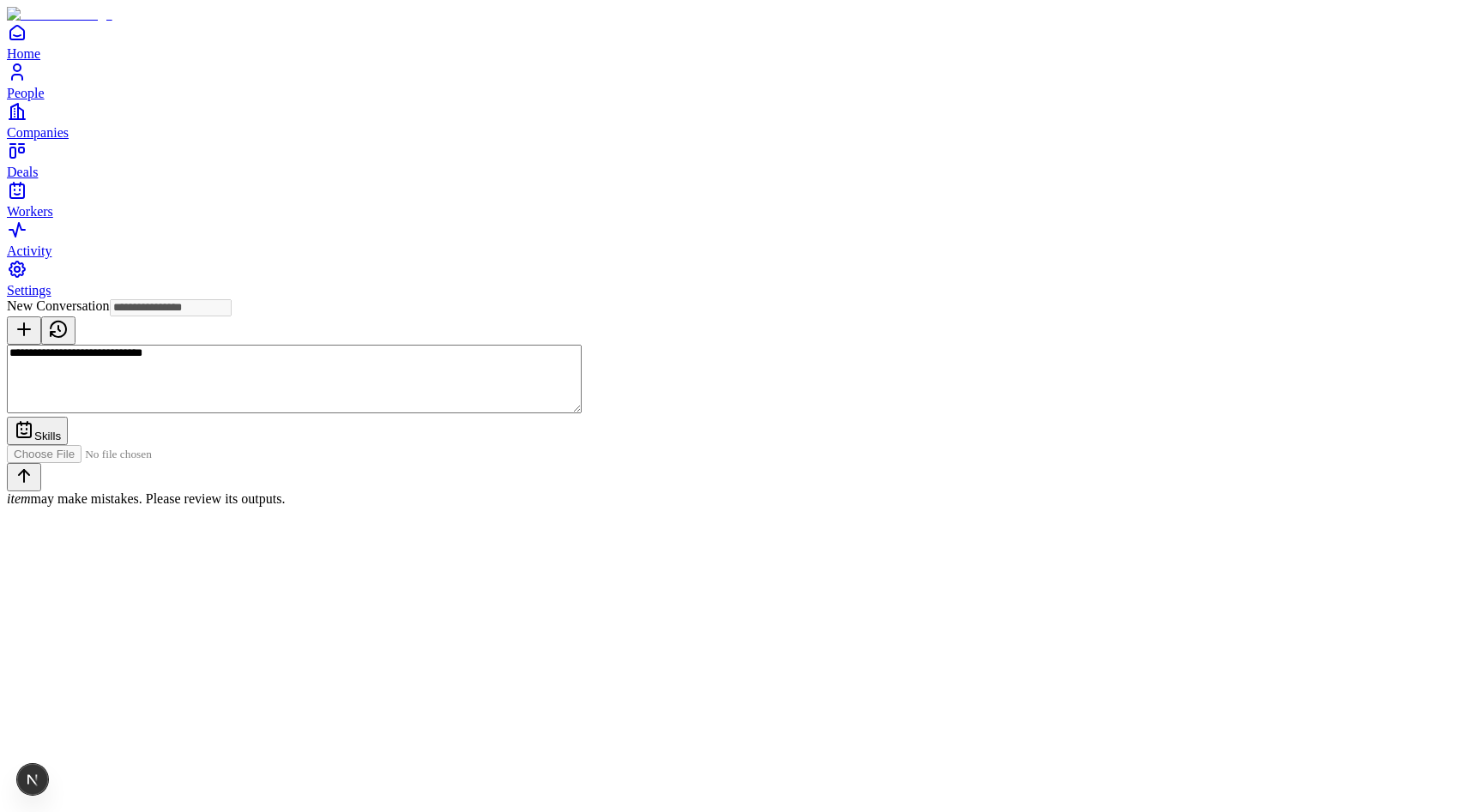 click on "**********" at bounding box center (294, 379) 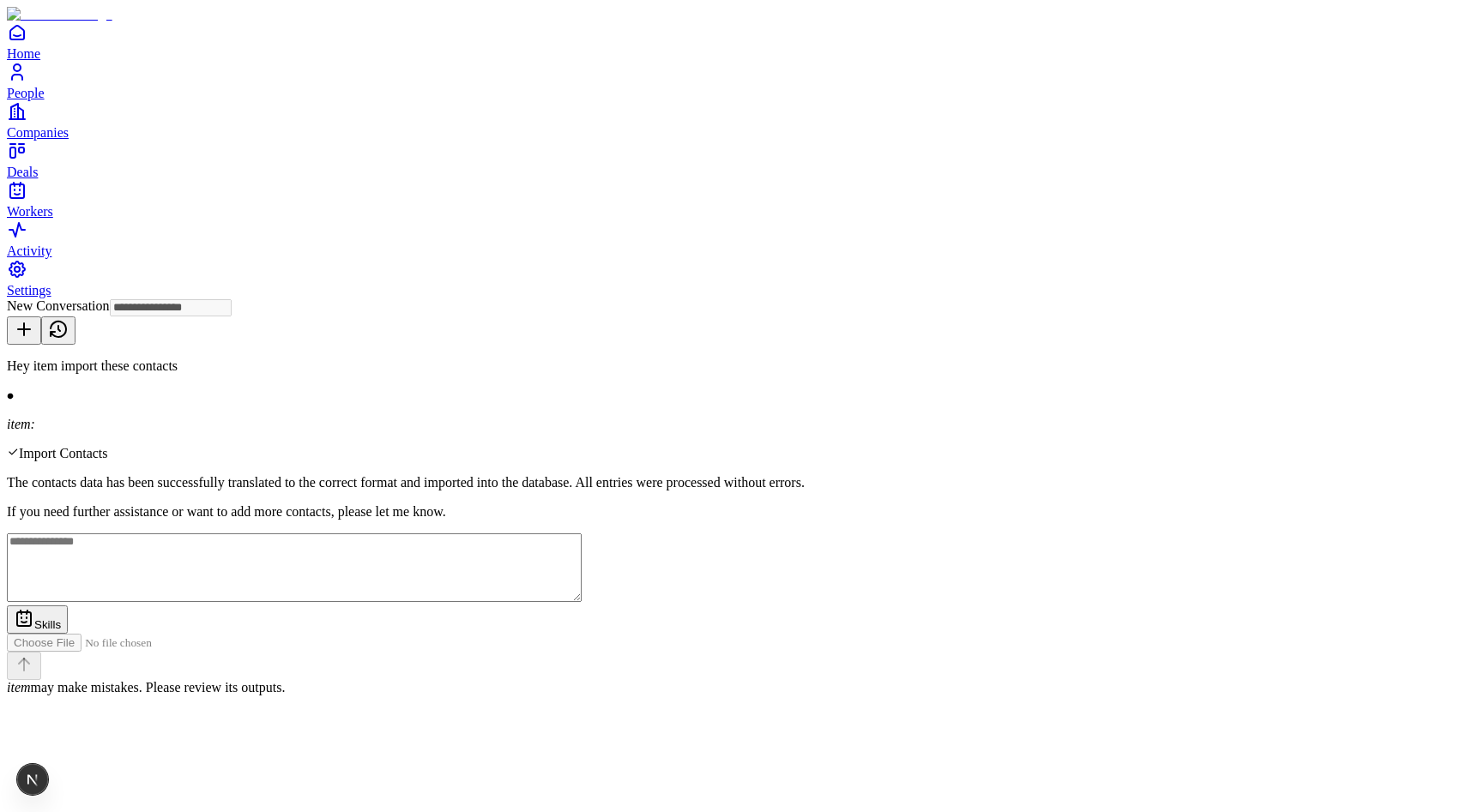 type on "**********" 